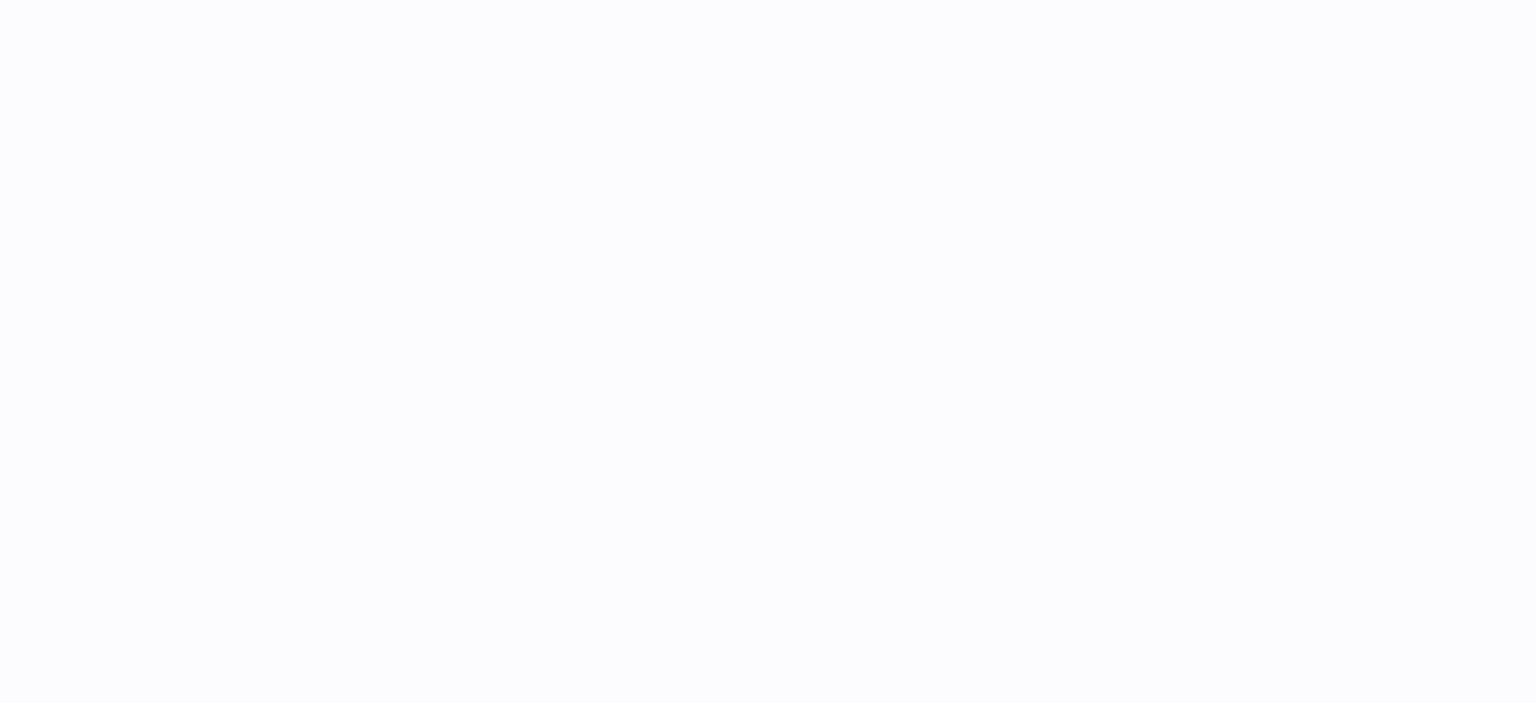 scroll, scrollTop: 0, scrollLeft: 0, axis: both 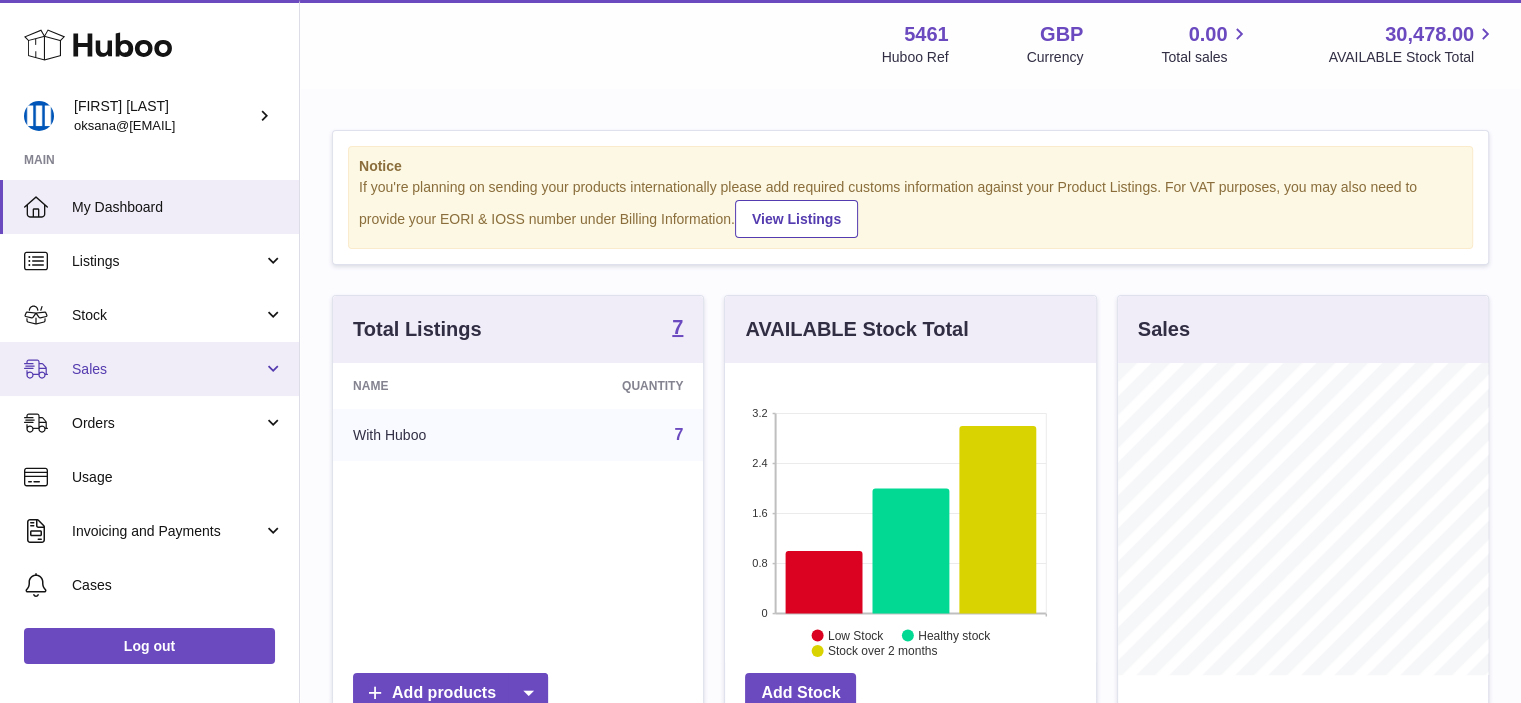 click on "Sales" at bounding box center [167, 369] 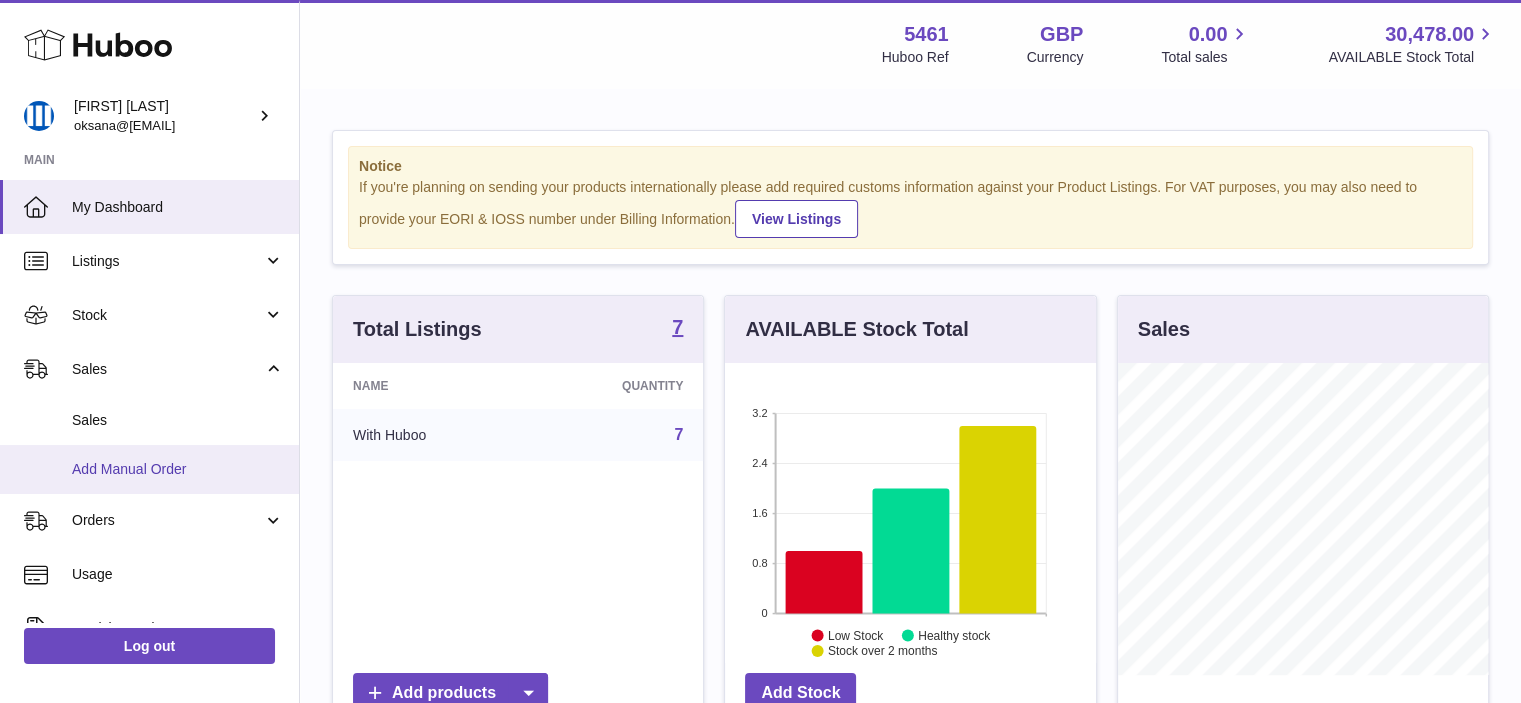 click on "Add Manual Order" at bounding box center [178, 469] 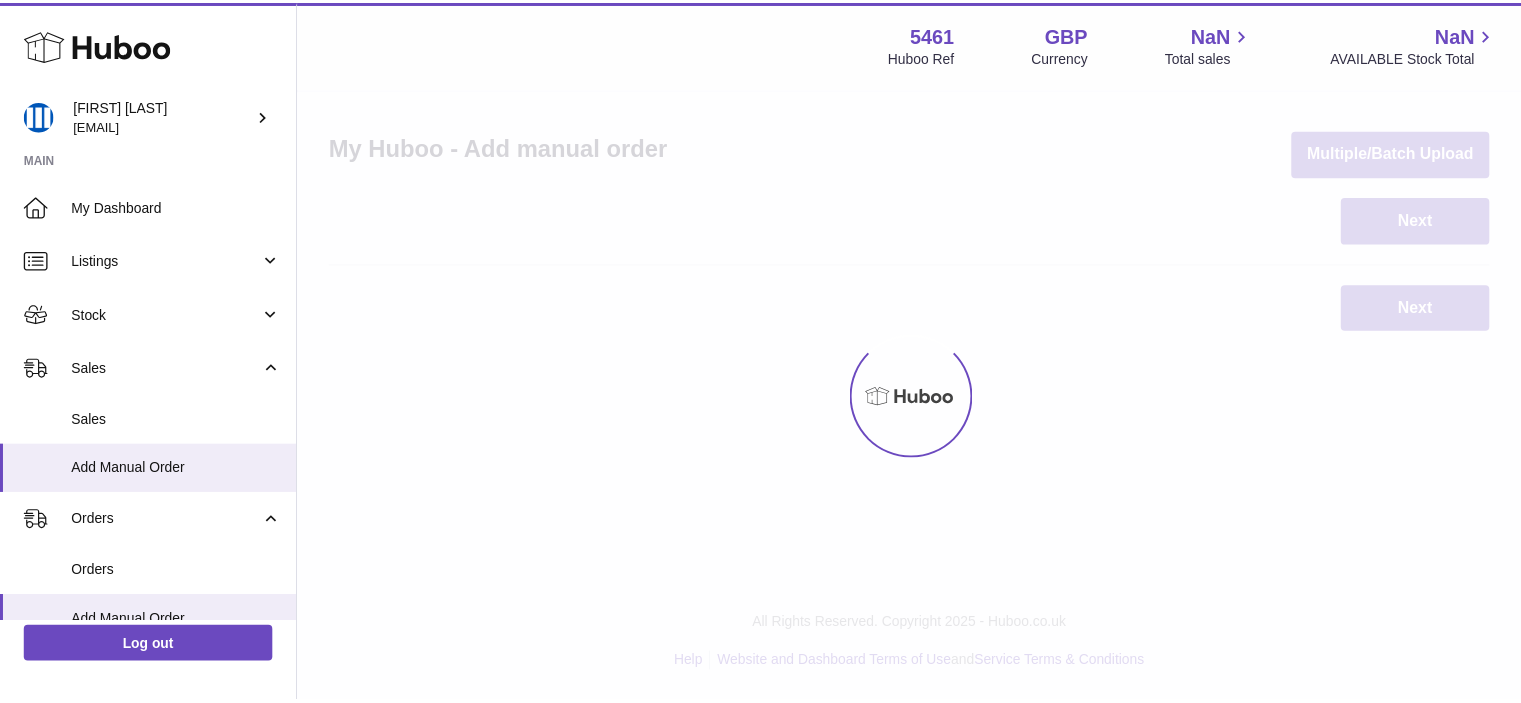 scroll, scrollTop: 0, scrollLeft: 0, axis: both 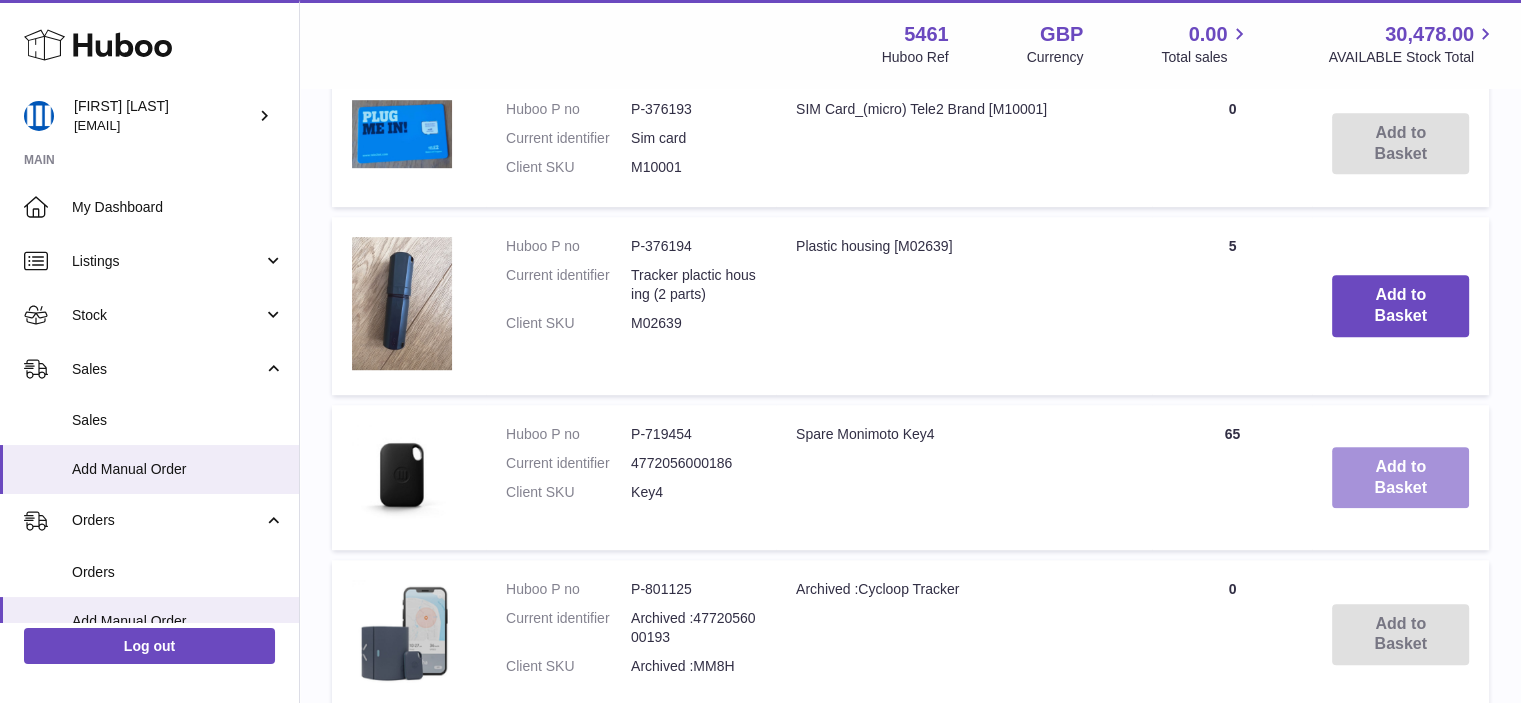 click on "Add to Basket" at bounding box center [1400, 478] 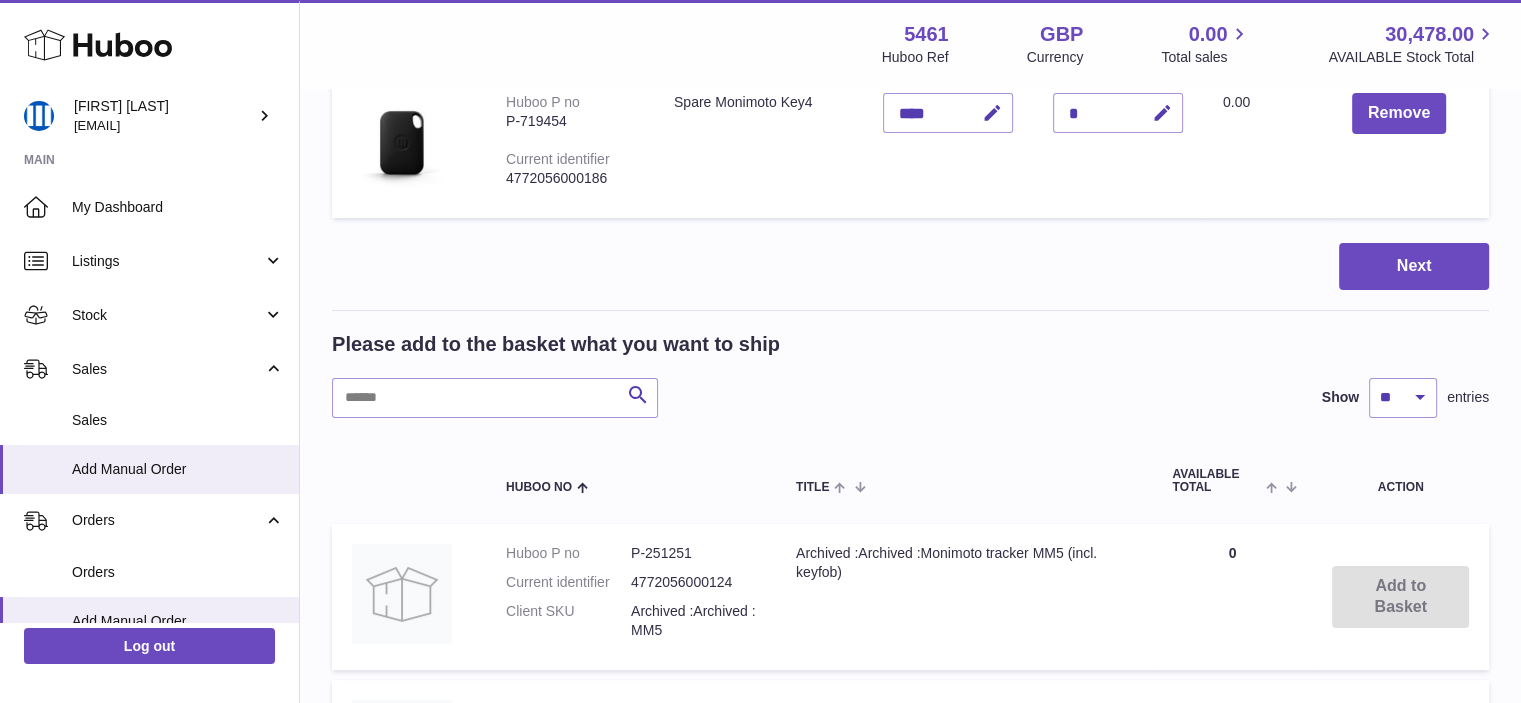 scroll, scrollTop: 0, scrollLeft: 0, axis: both 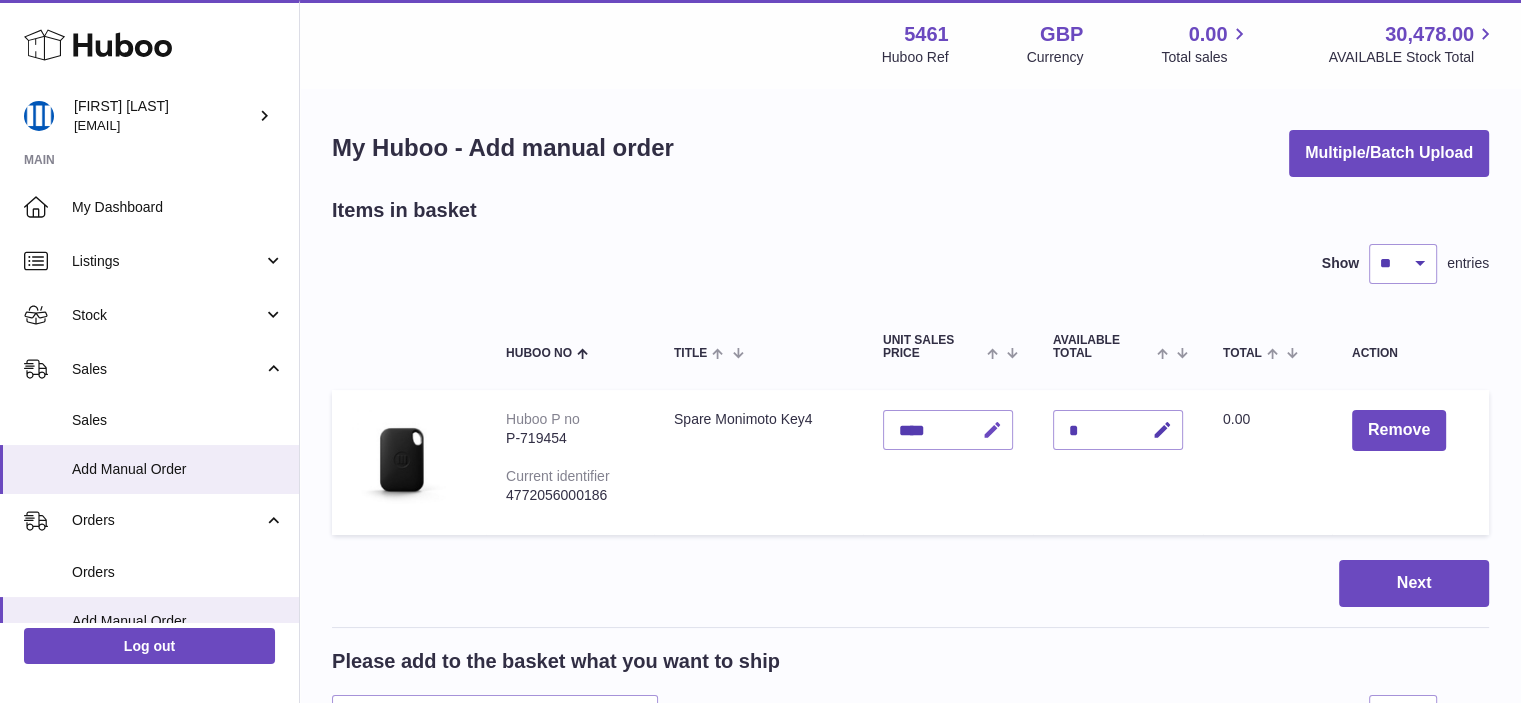 click at bounding box center [992, 430] 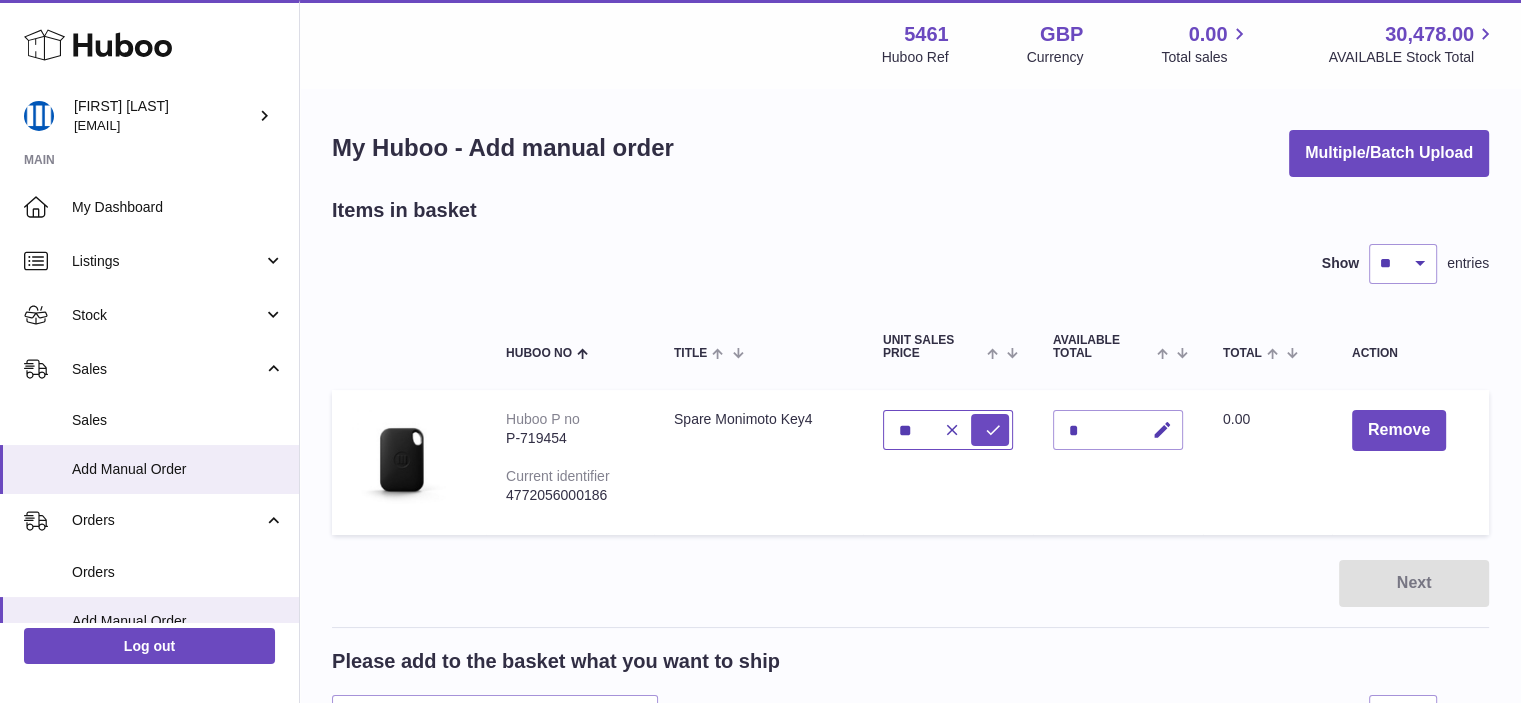 type on "*" 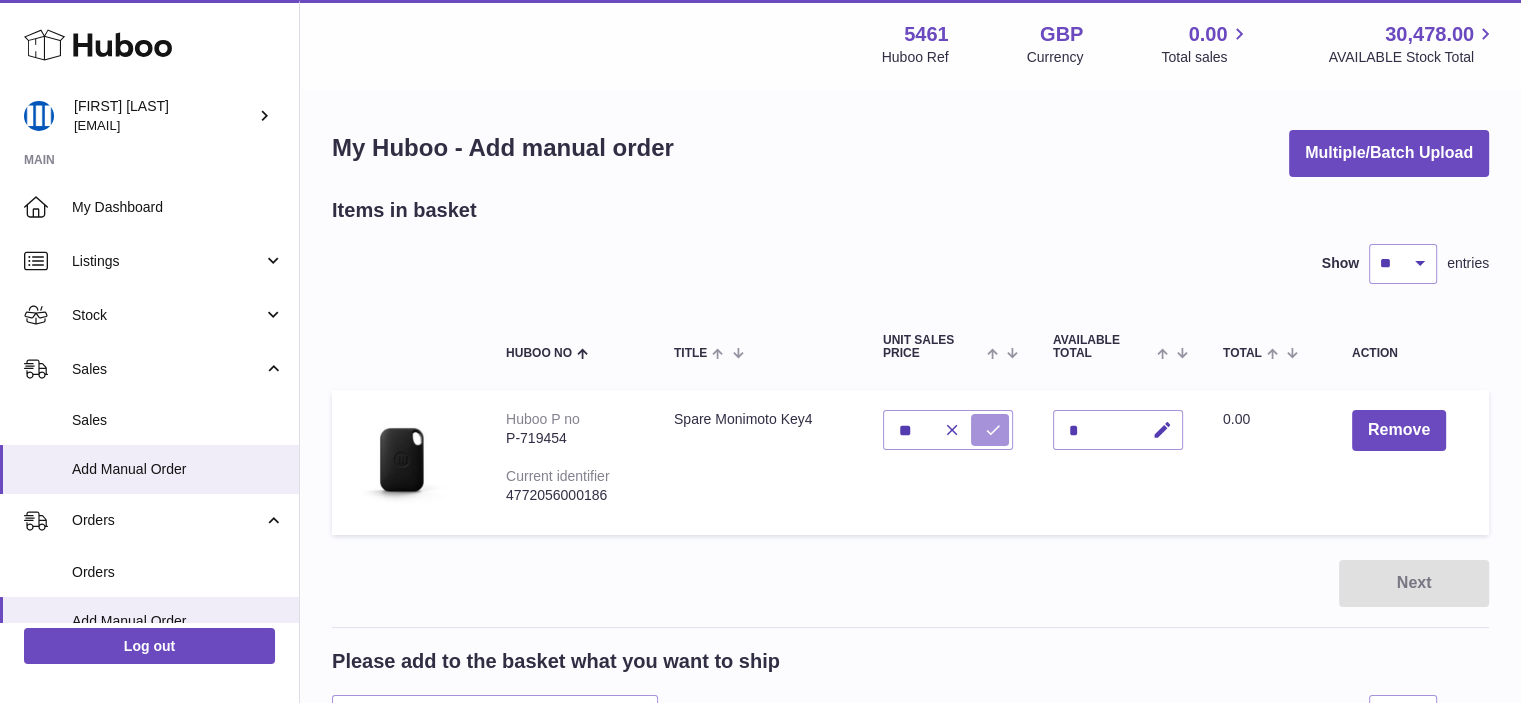 click at bounding box center [993, 430] 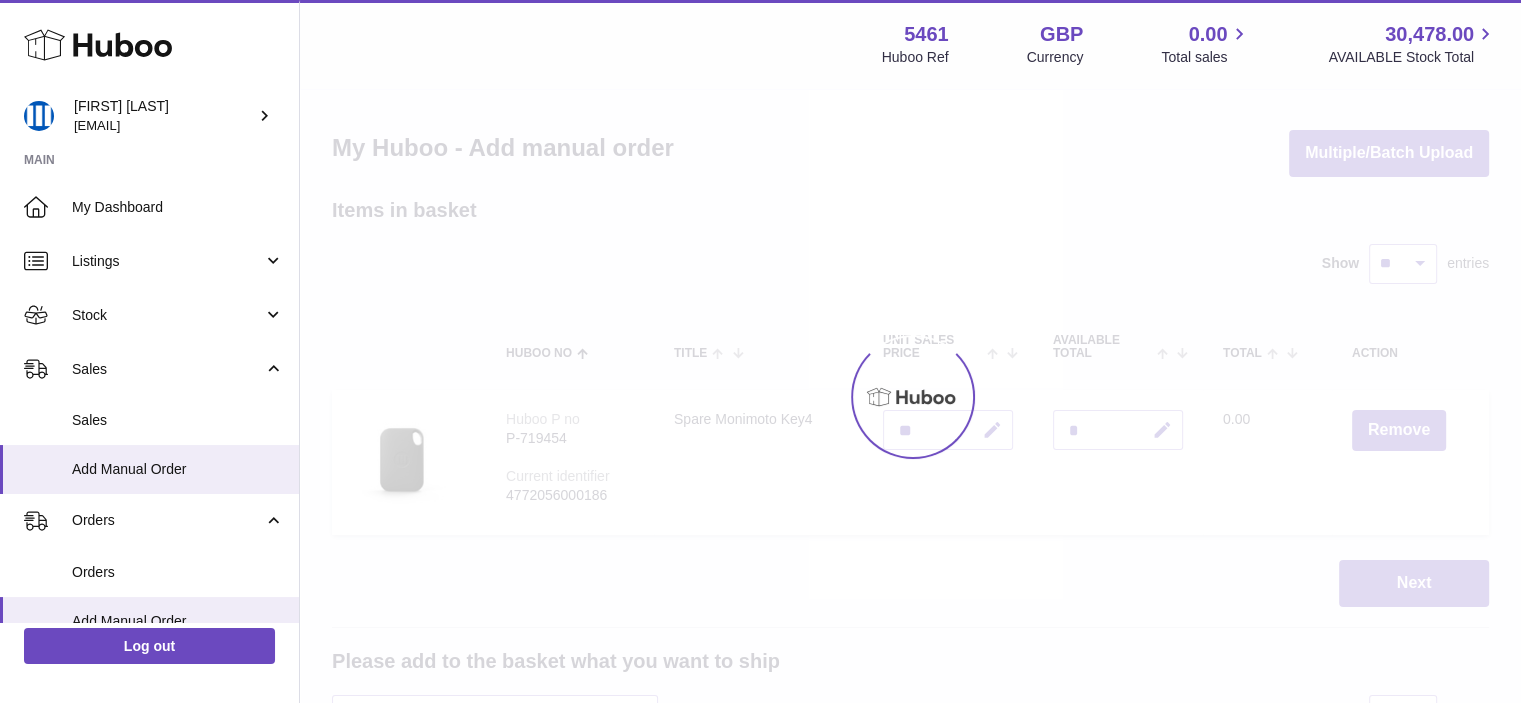 type on "*****" 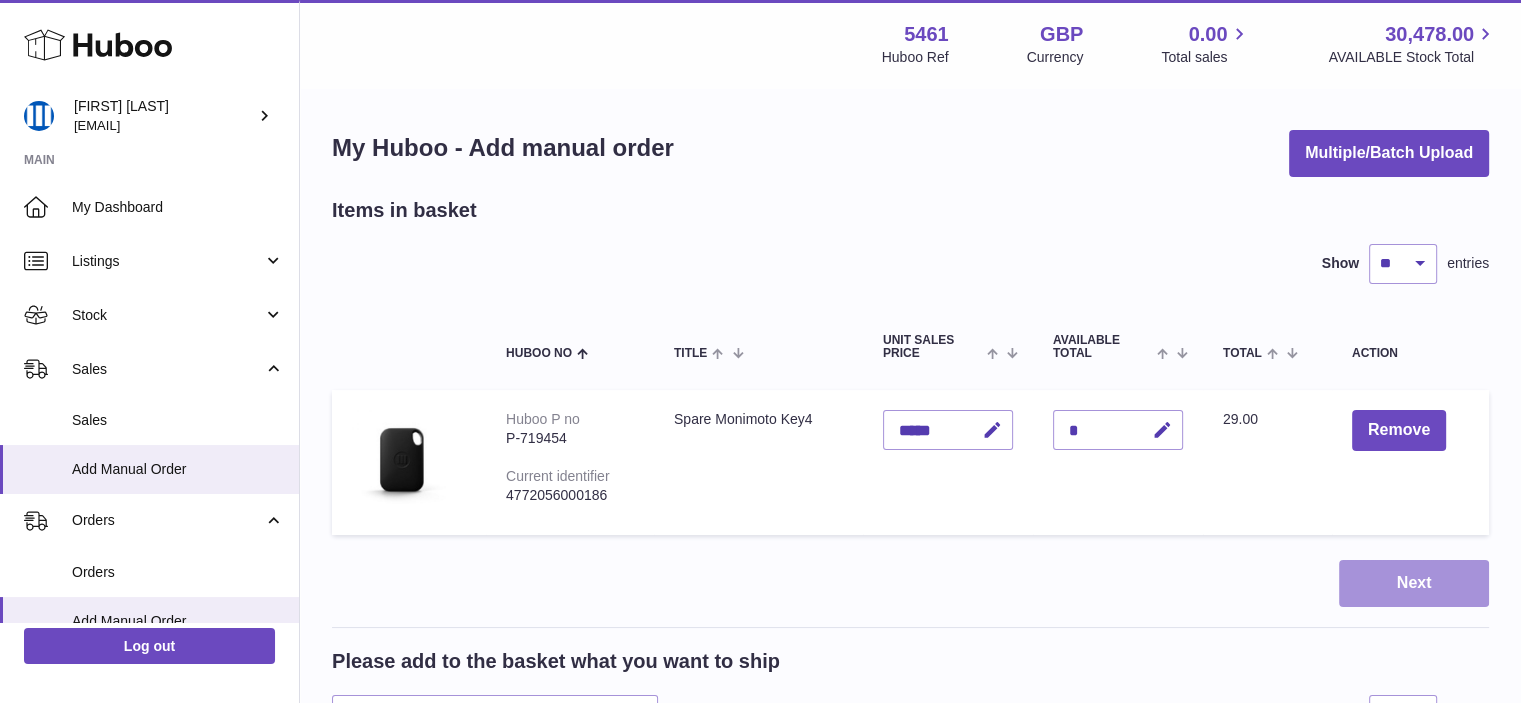 click on "Next" at bounding box center (1414, 583) 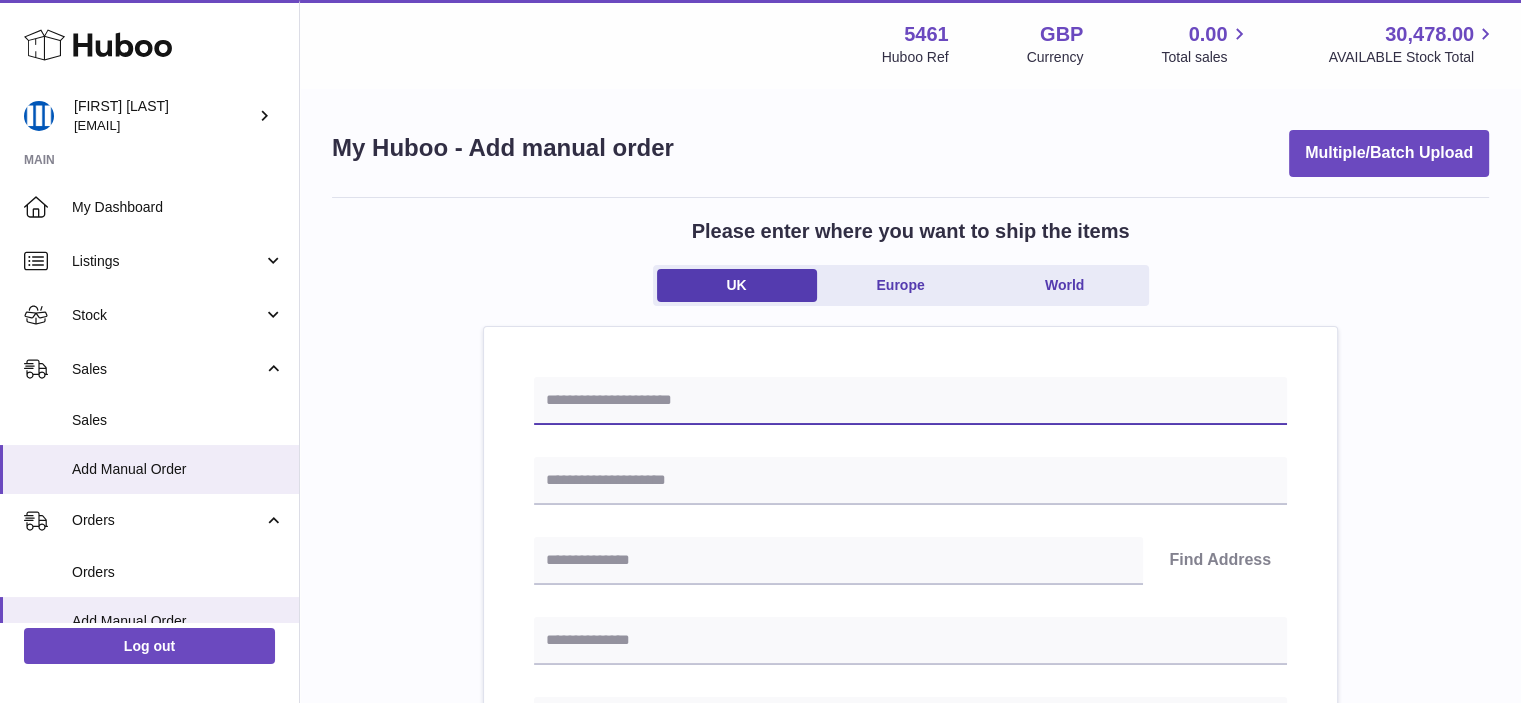 click at bounding box center (910, 401) 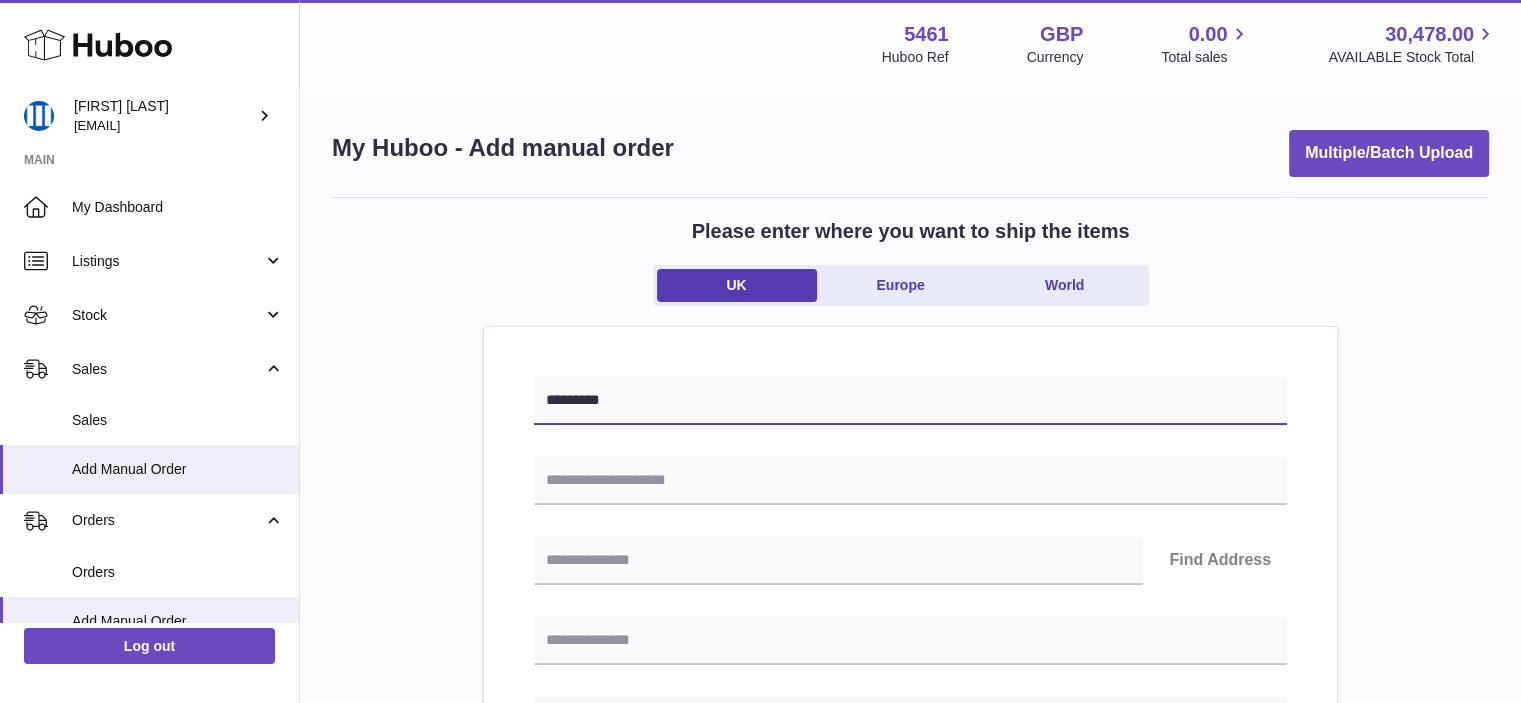 type on "*********" 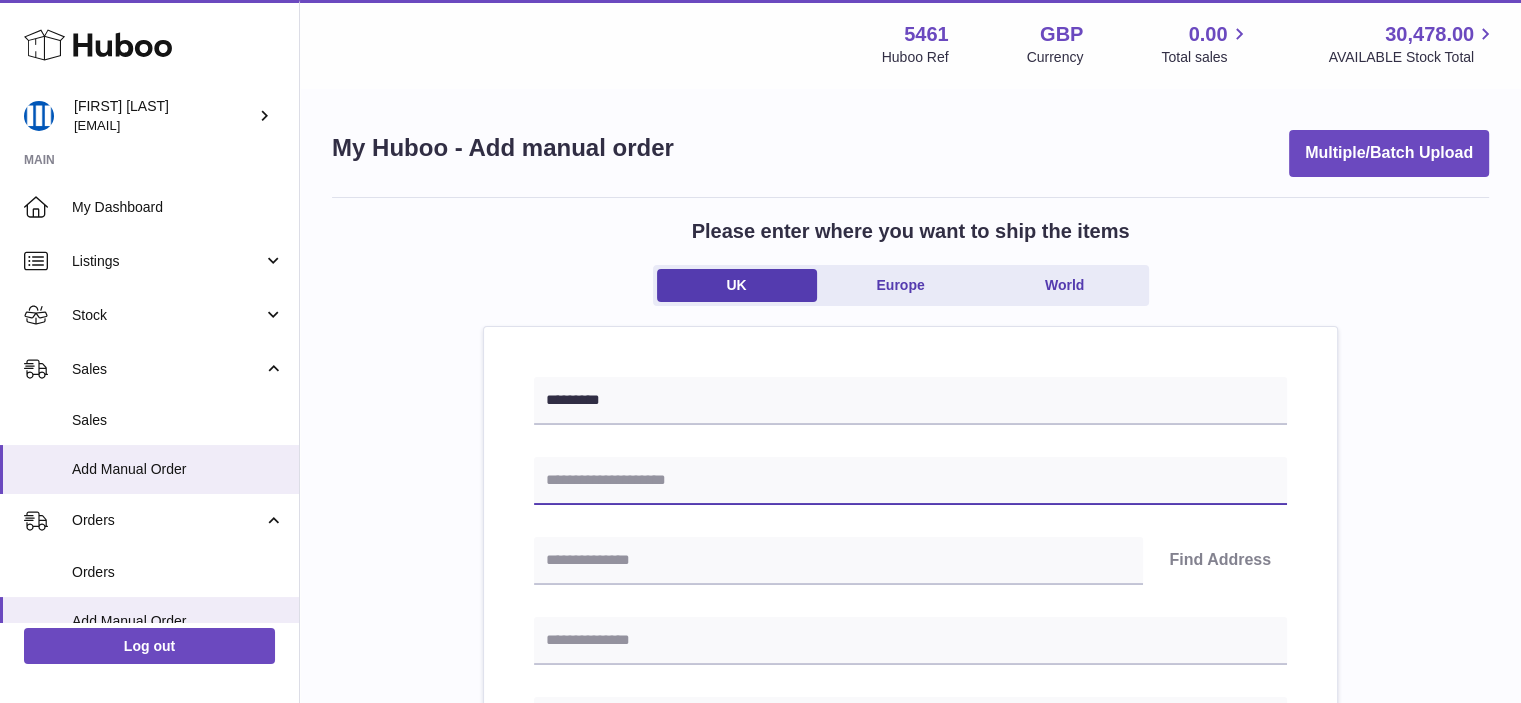 click at bounding box center (910, 481) 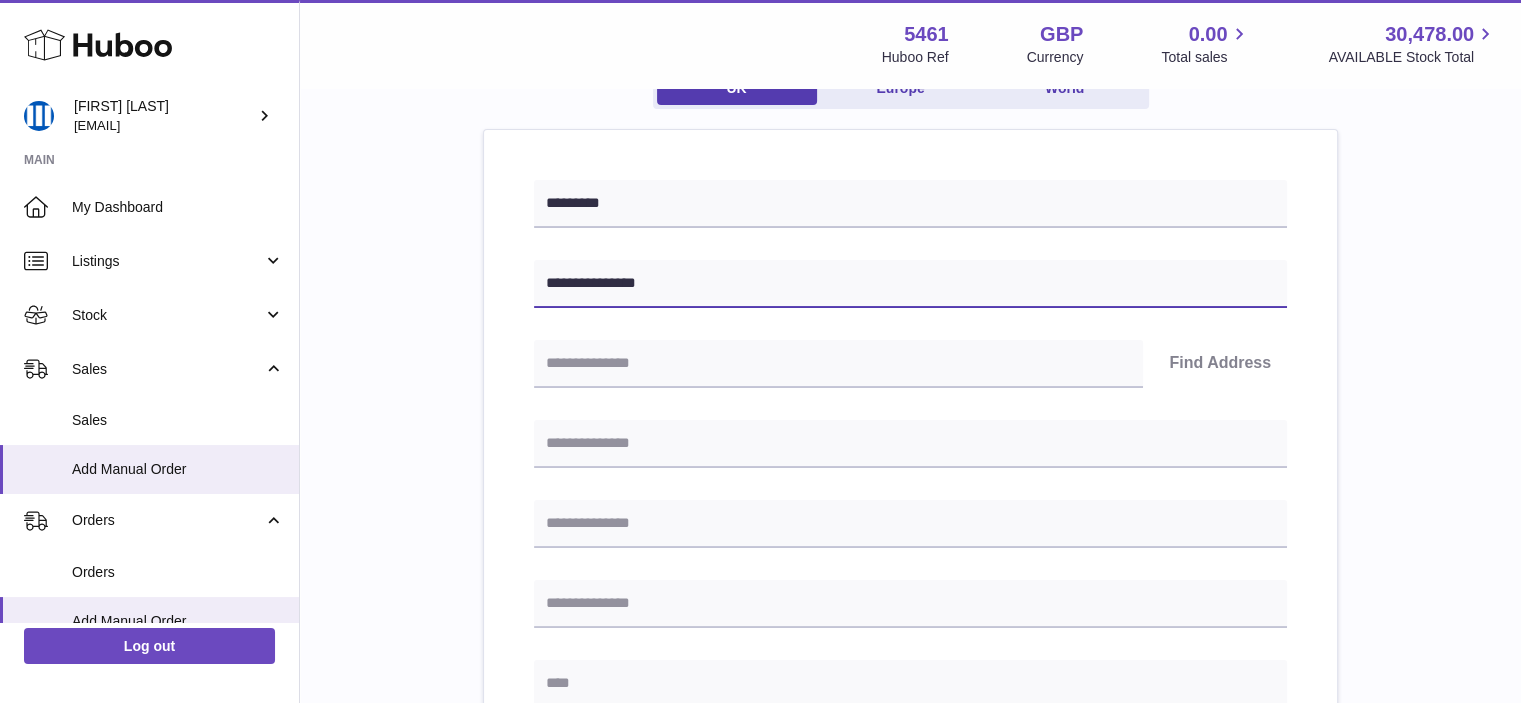 scroll, scrollTop: 200, scrollLeft: 0, axis: vertical 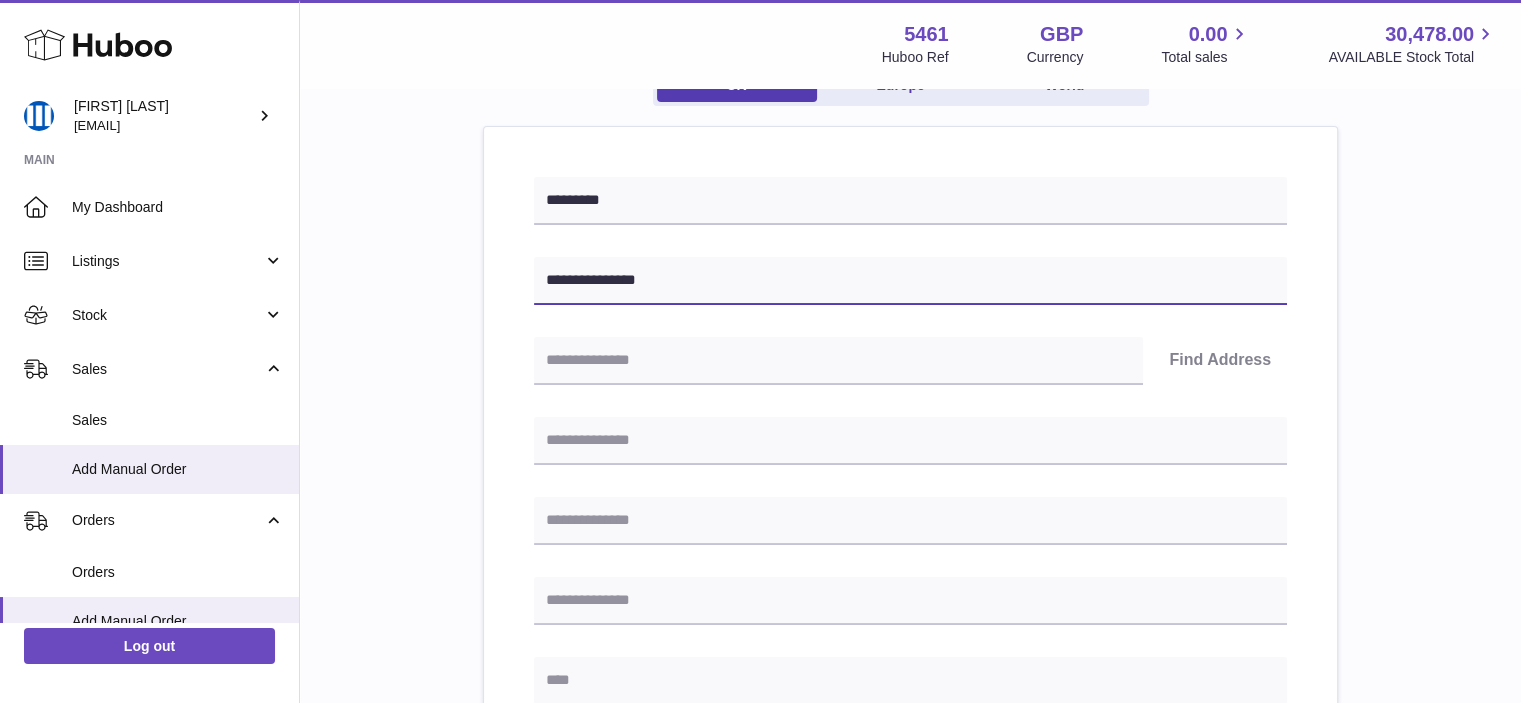 type on "**********" 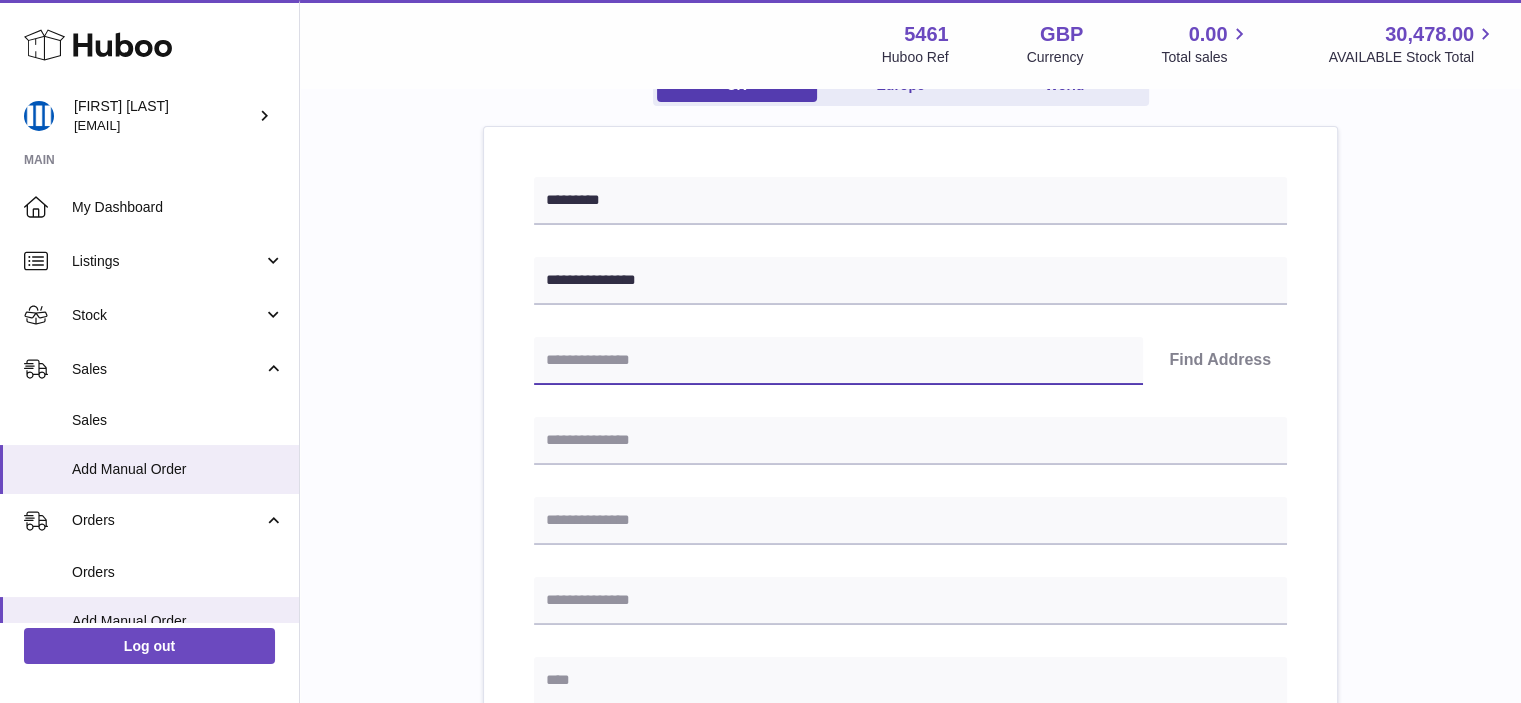 click at bounding box center (838, 361) 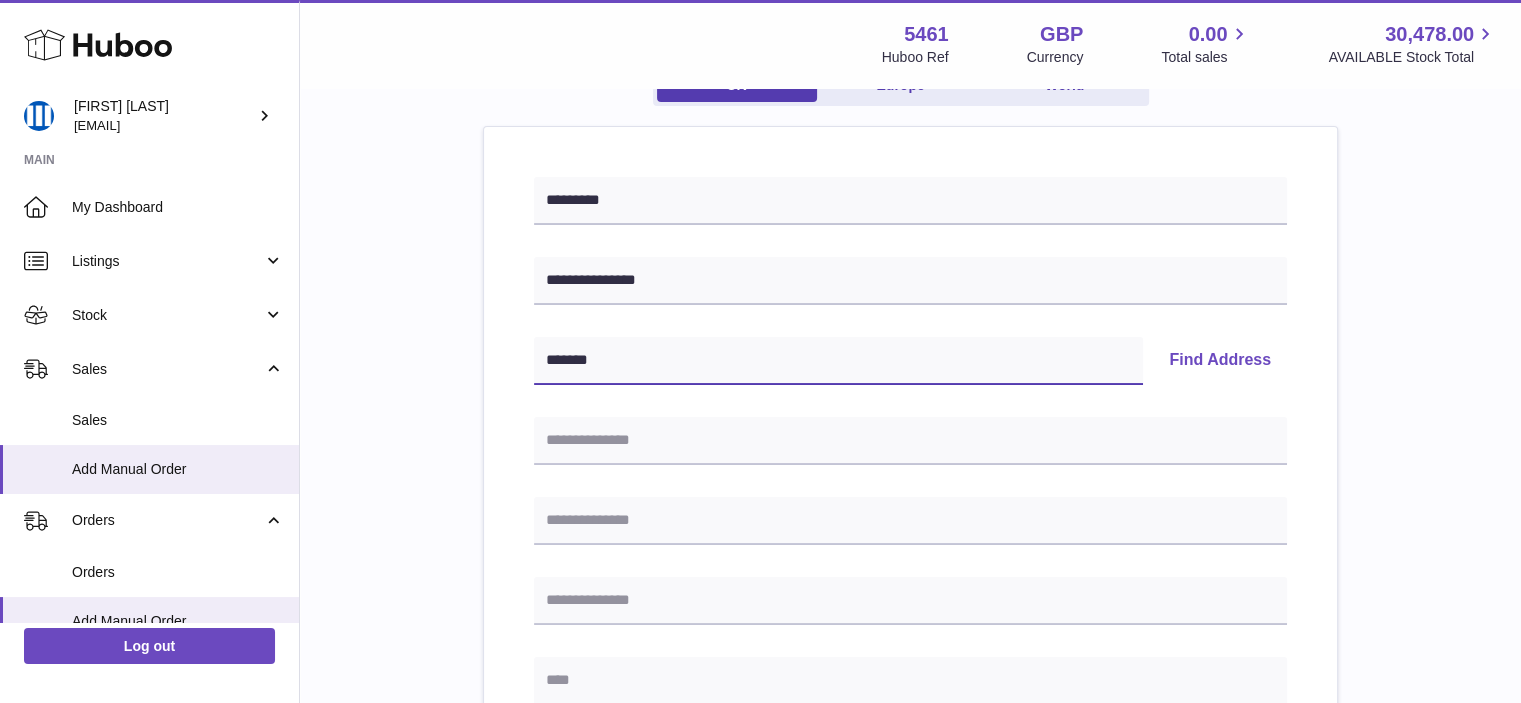 type on "*******" 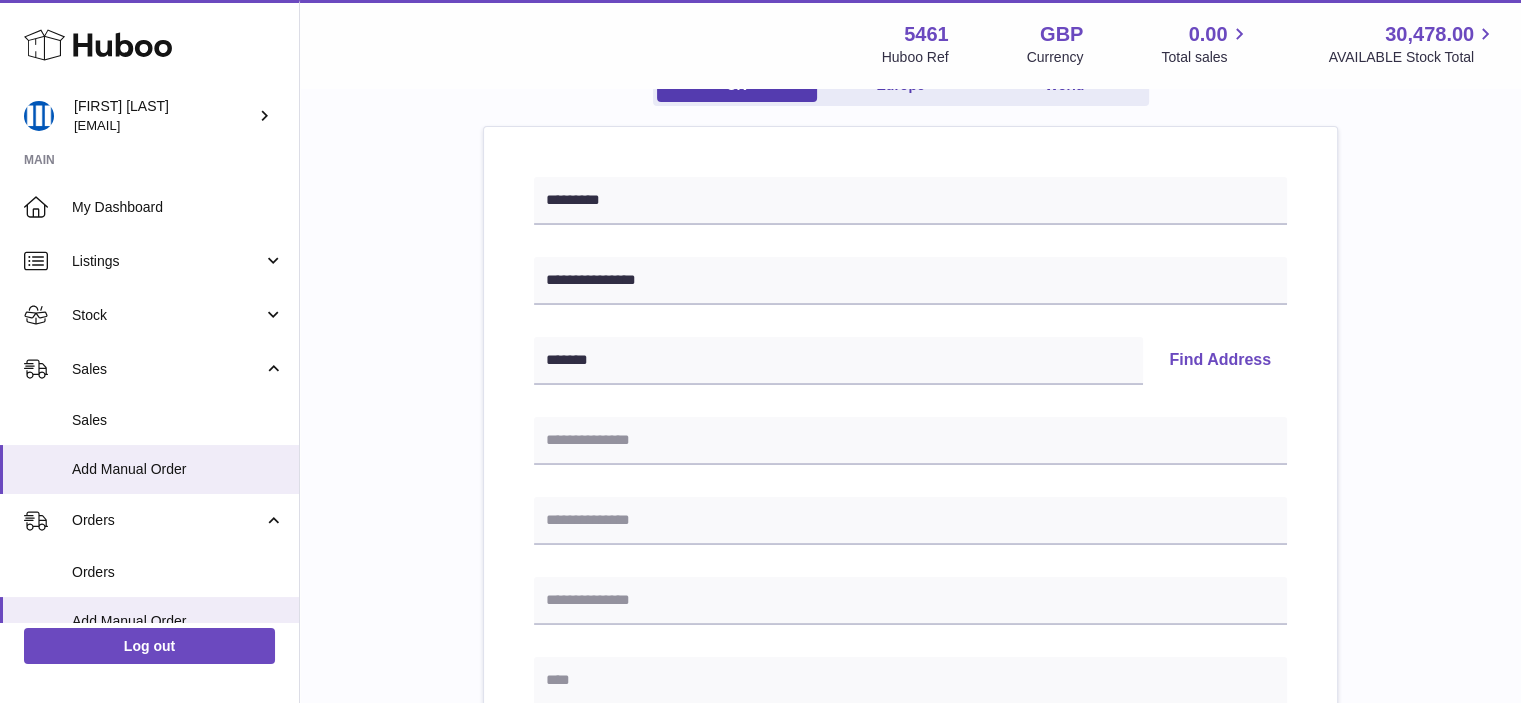 click on "Find Address" at bounding box center [1220, 361] 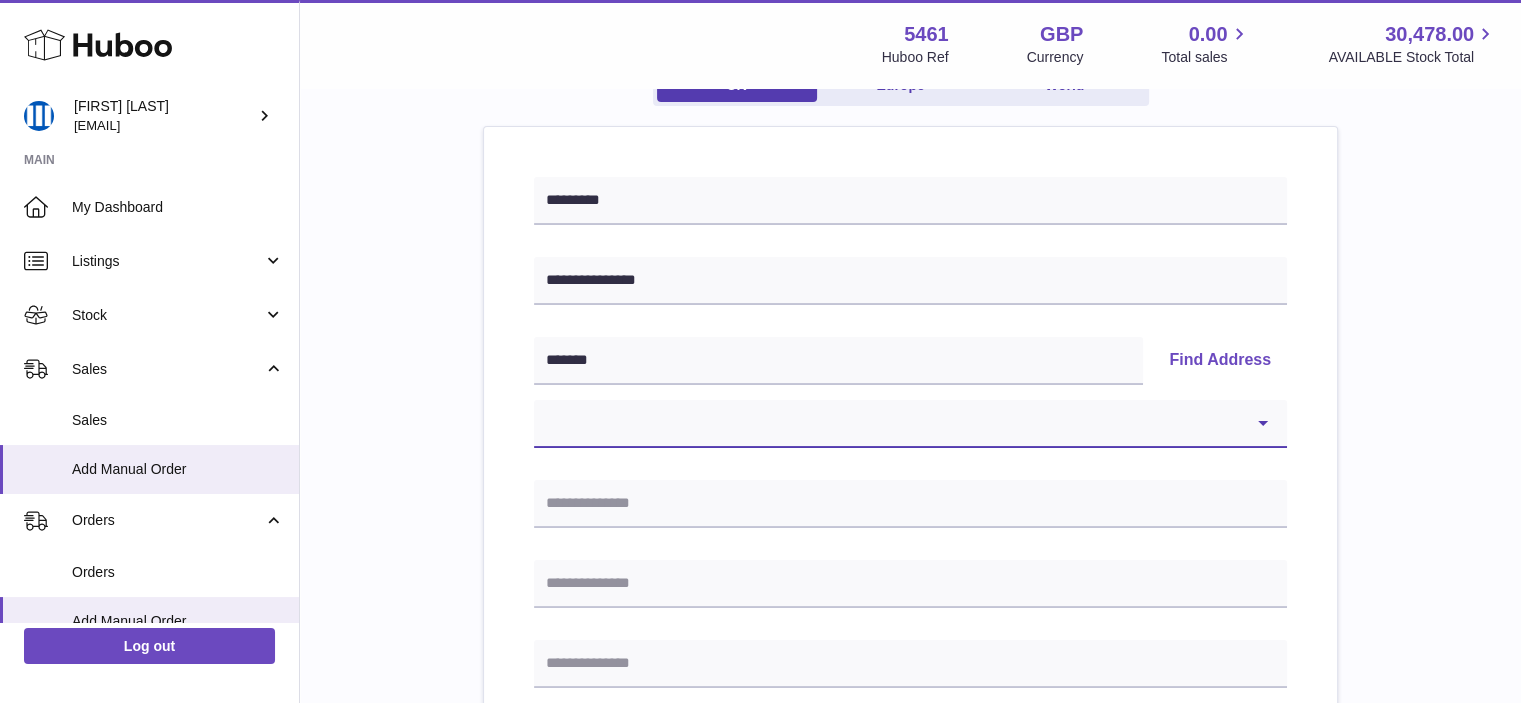 click on "**********" at bounding box center (910, 424) 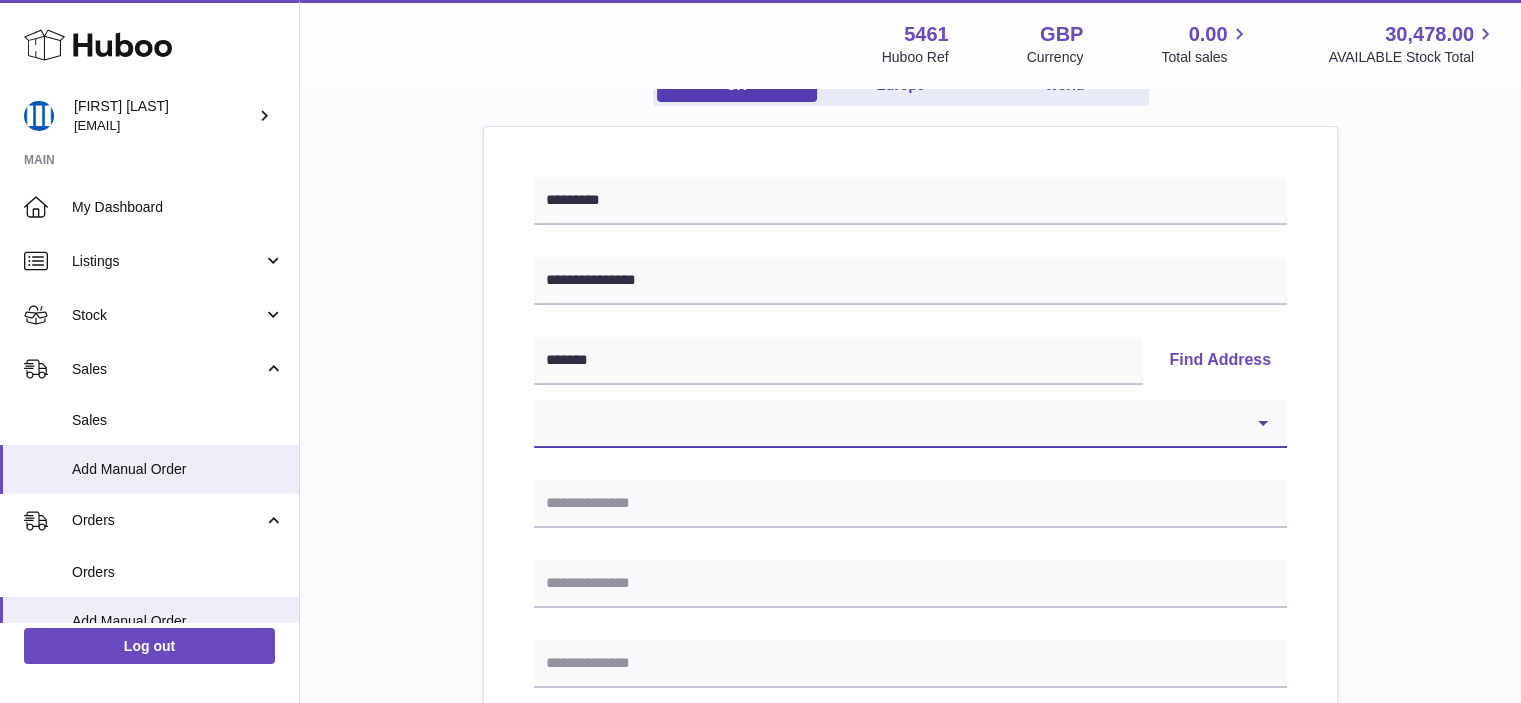 select on "**" 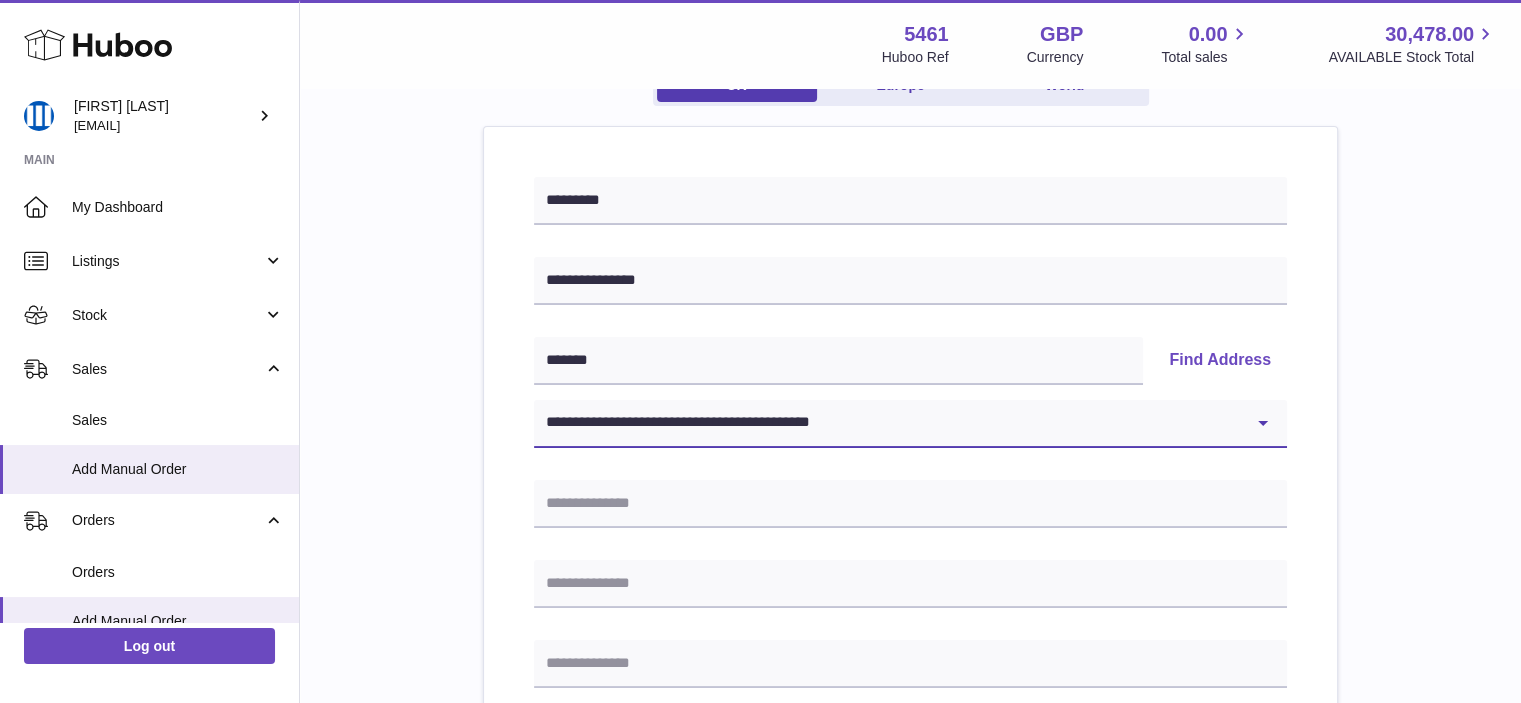 click on "**********" at bounding box center (910, 424) 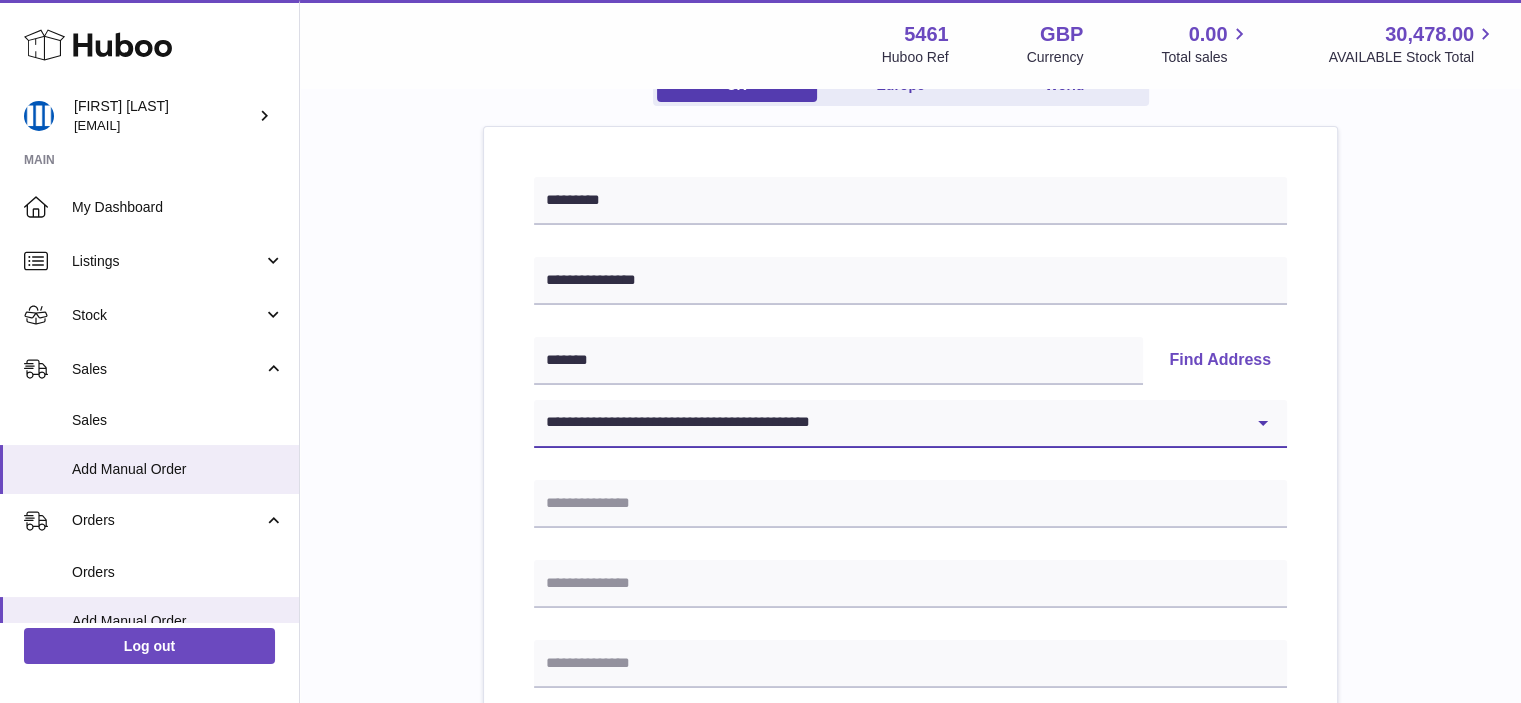 type on "**********" 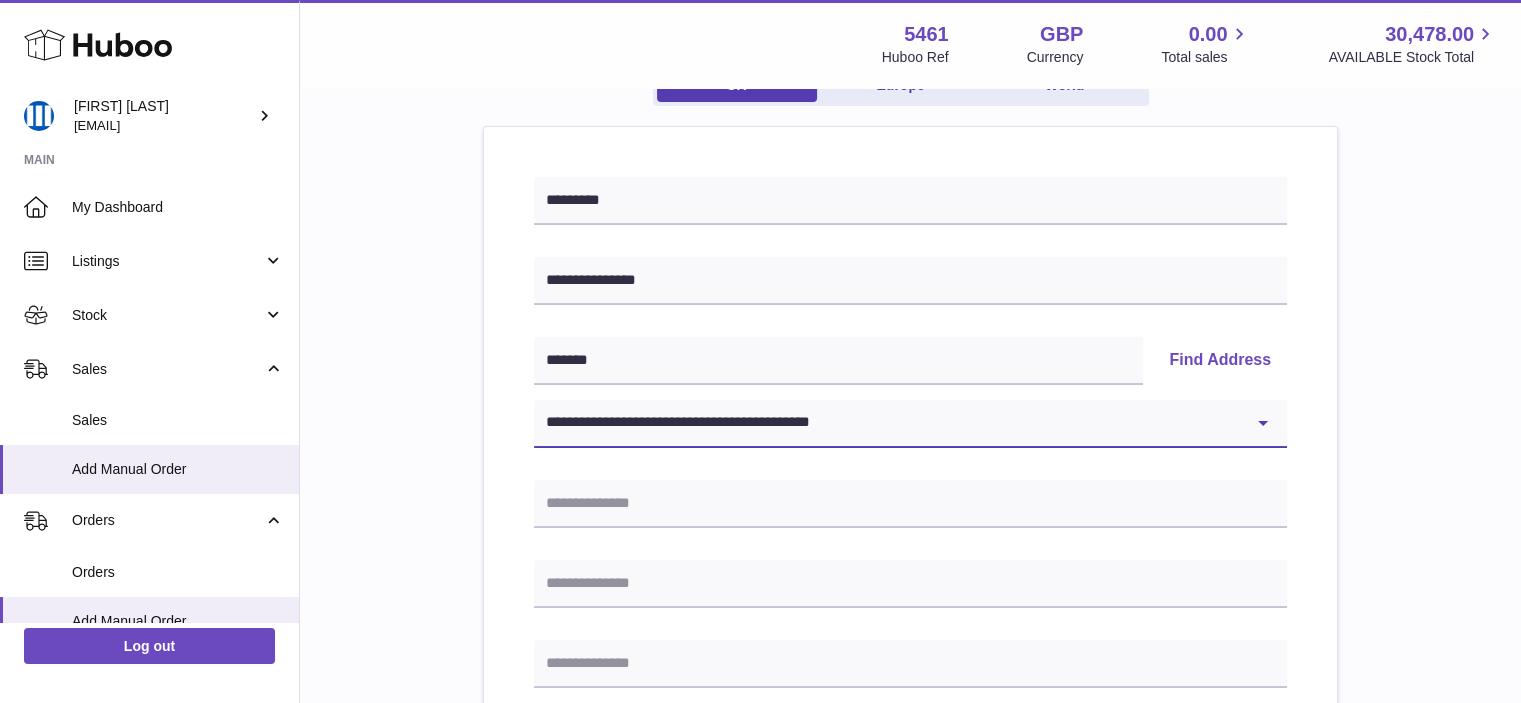 type on "**********" 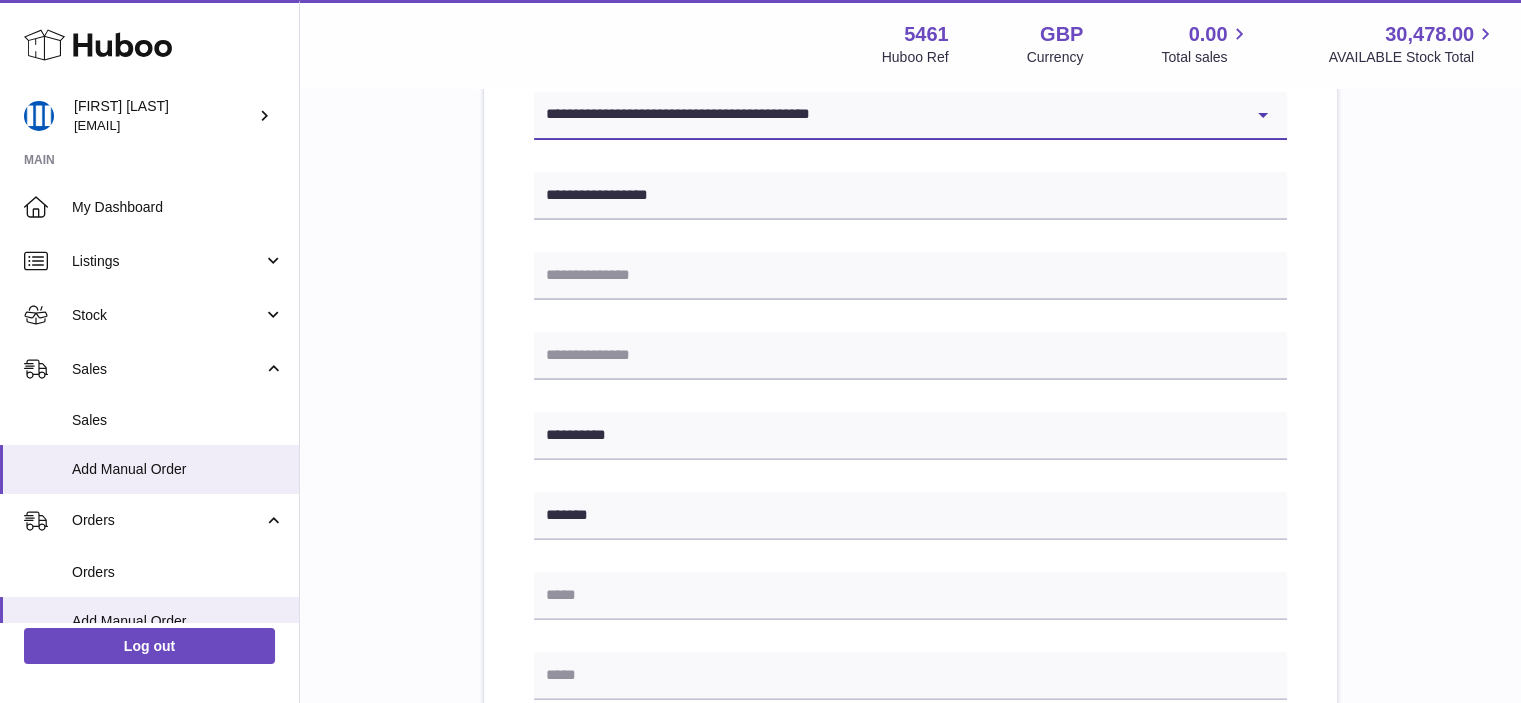scroll, scrollTop: 600, scrollLeft: 0, axis: vertical 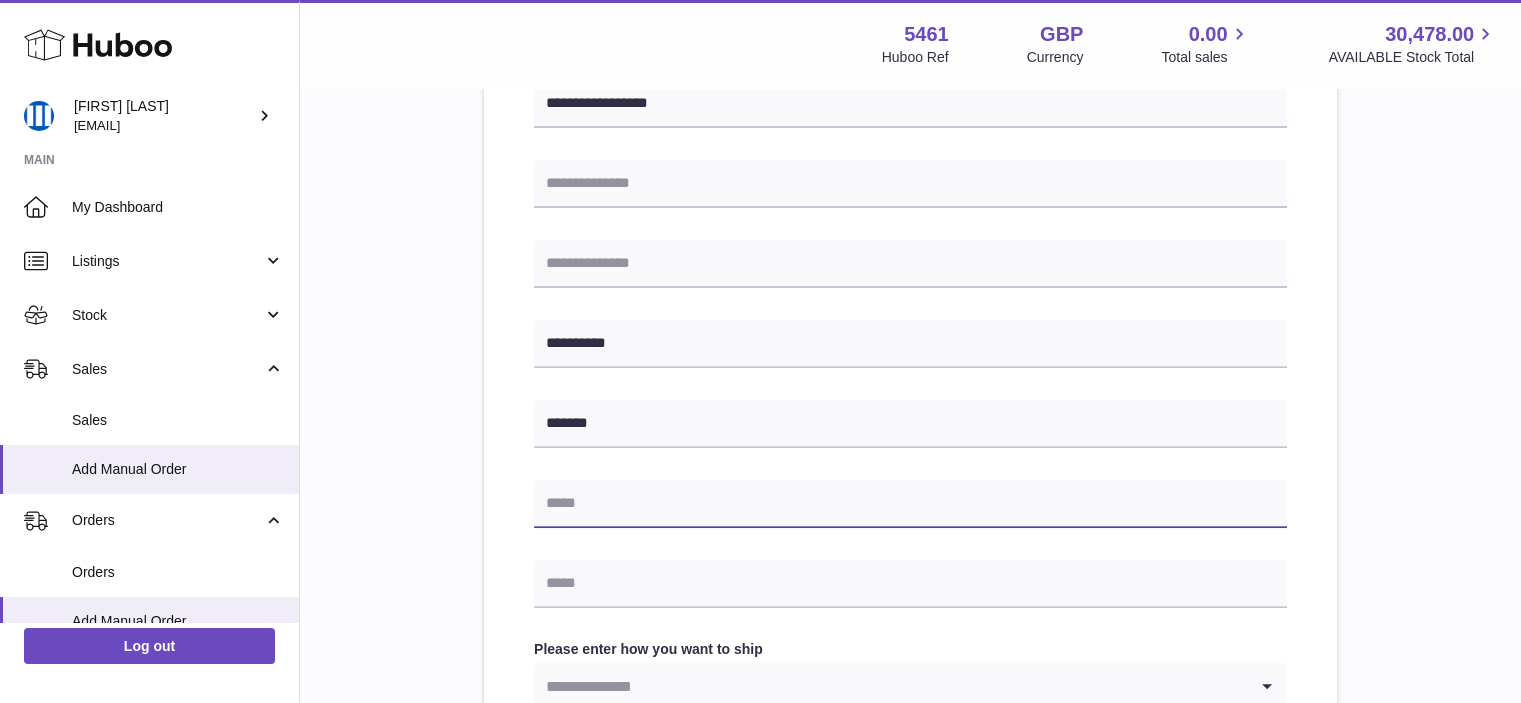 click at bounding box center (910, 504) 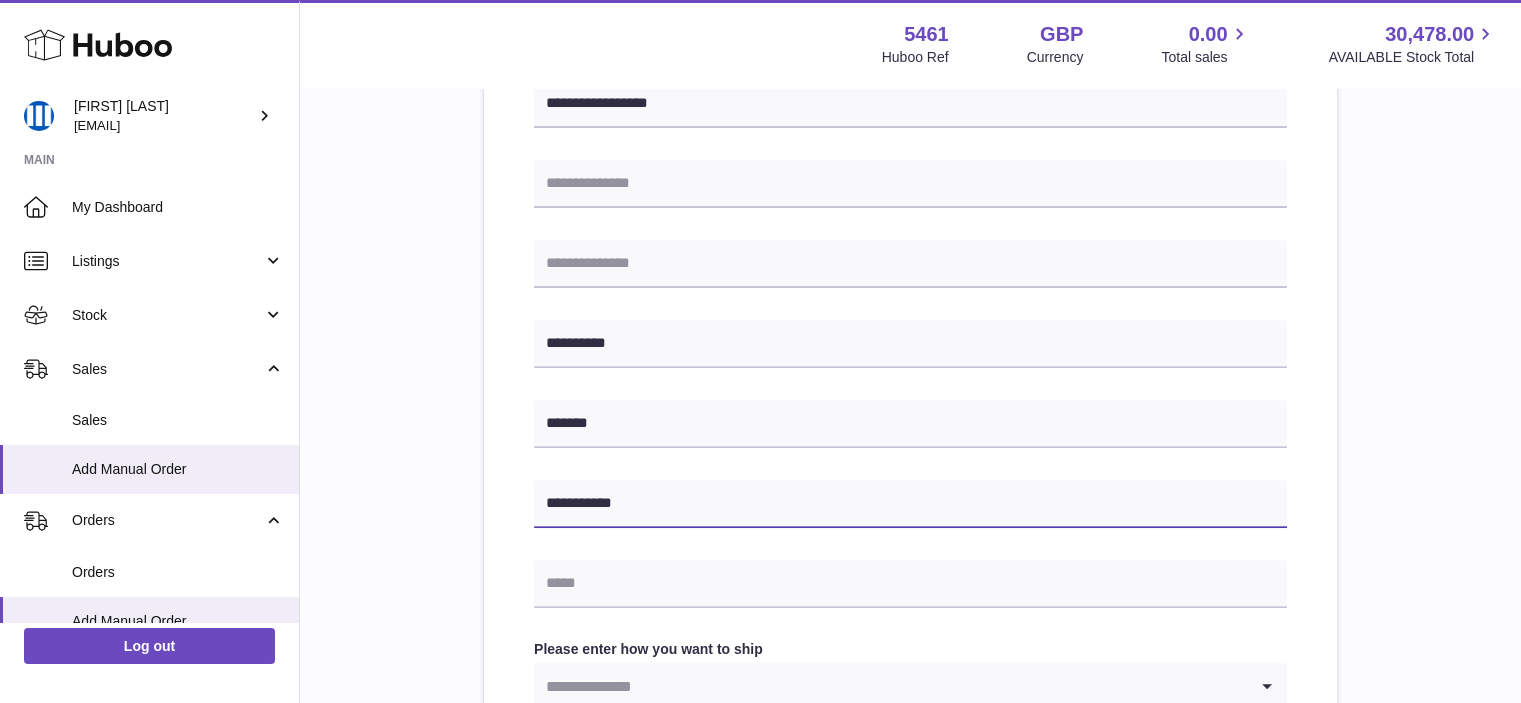type on "**********" 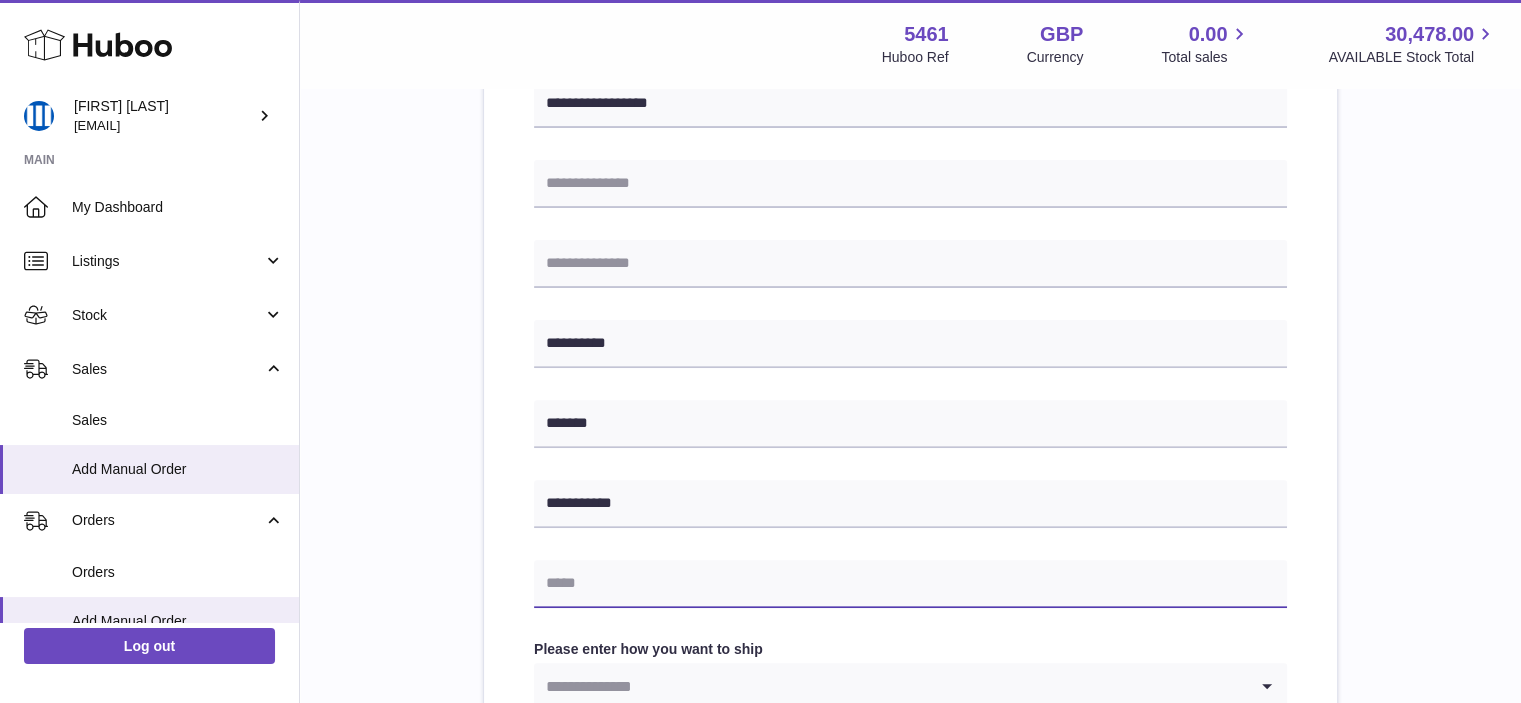 click at bounding box center (910, 584) 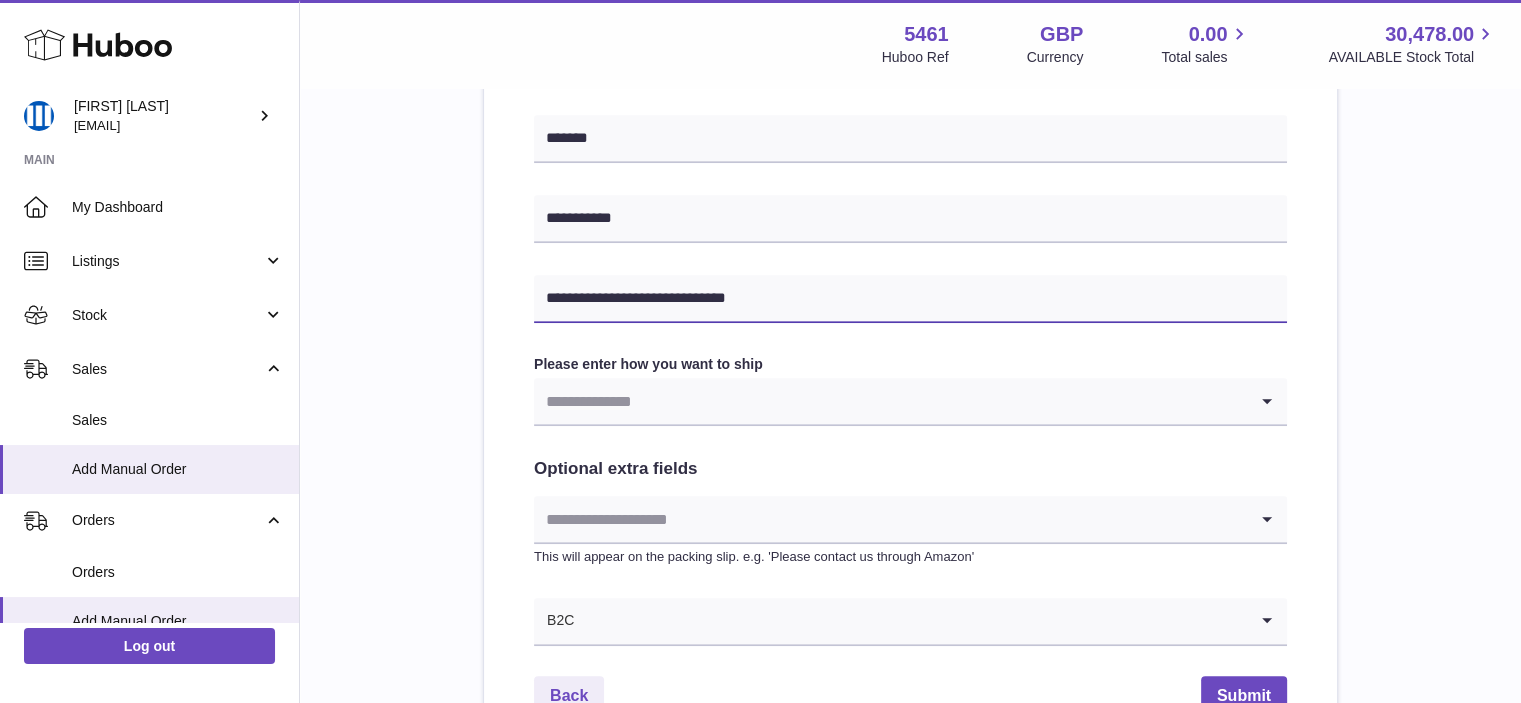 scroll, scrollTop: 900, scrollLeft: 0, axis: vertical 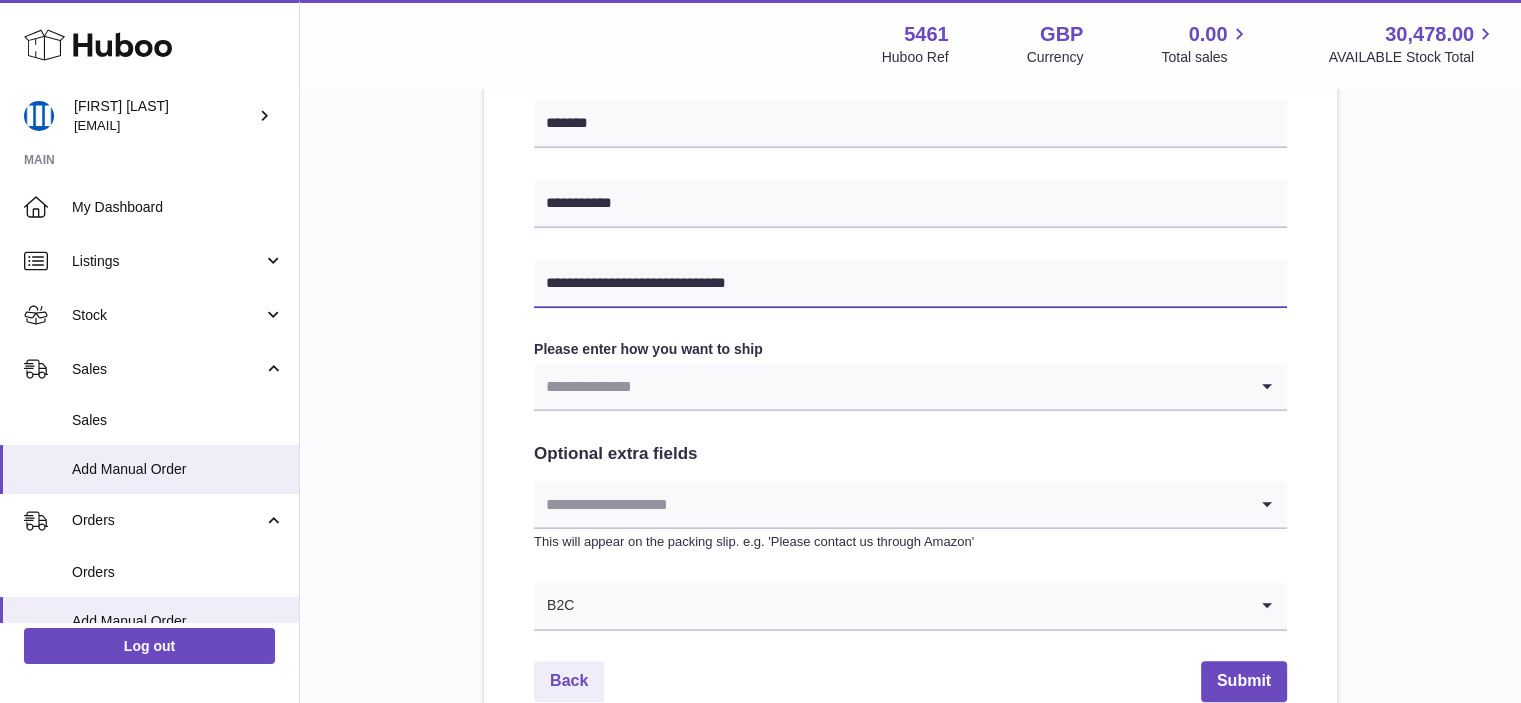 type on "**********" 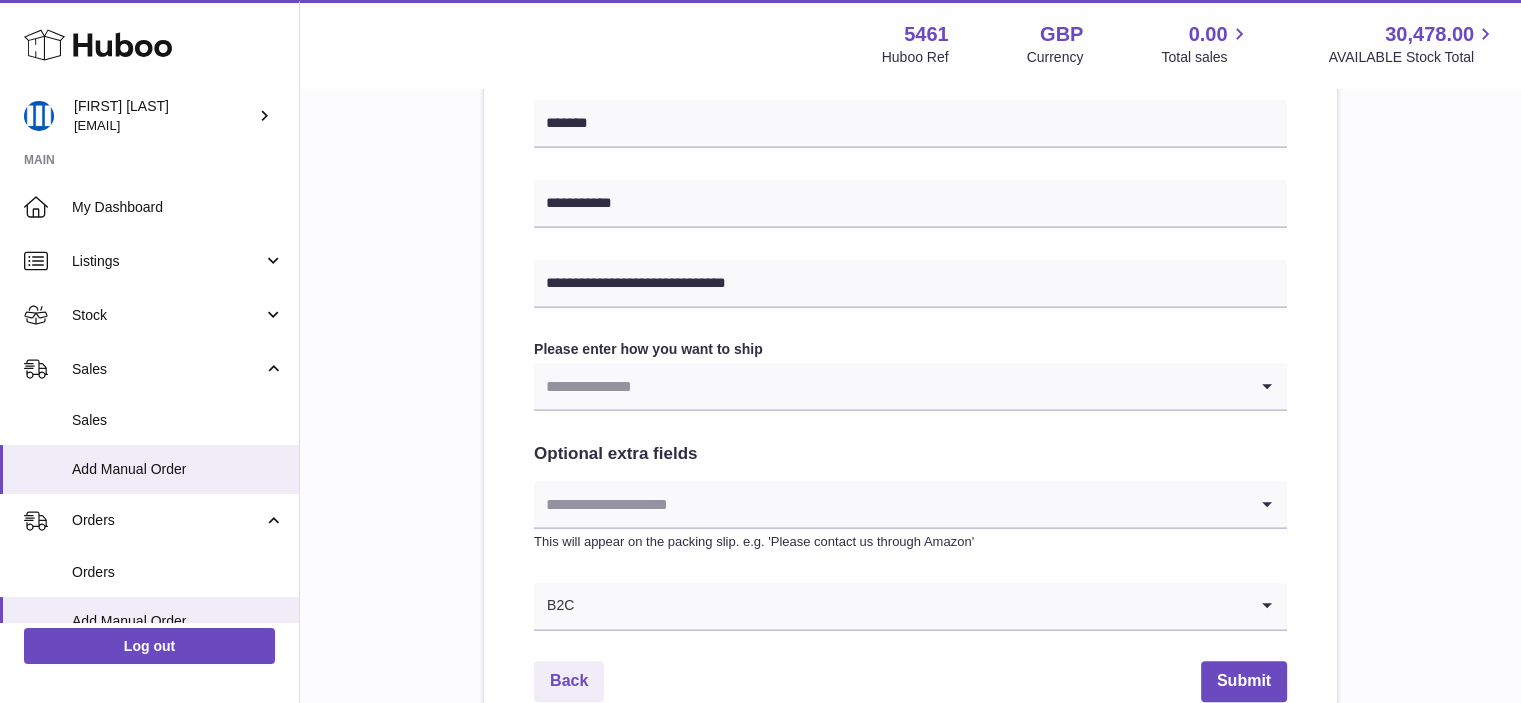 click at bounding box center [890, 386] 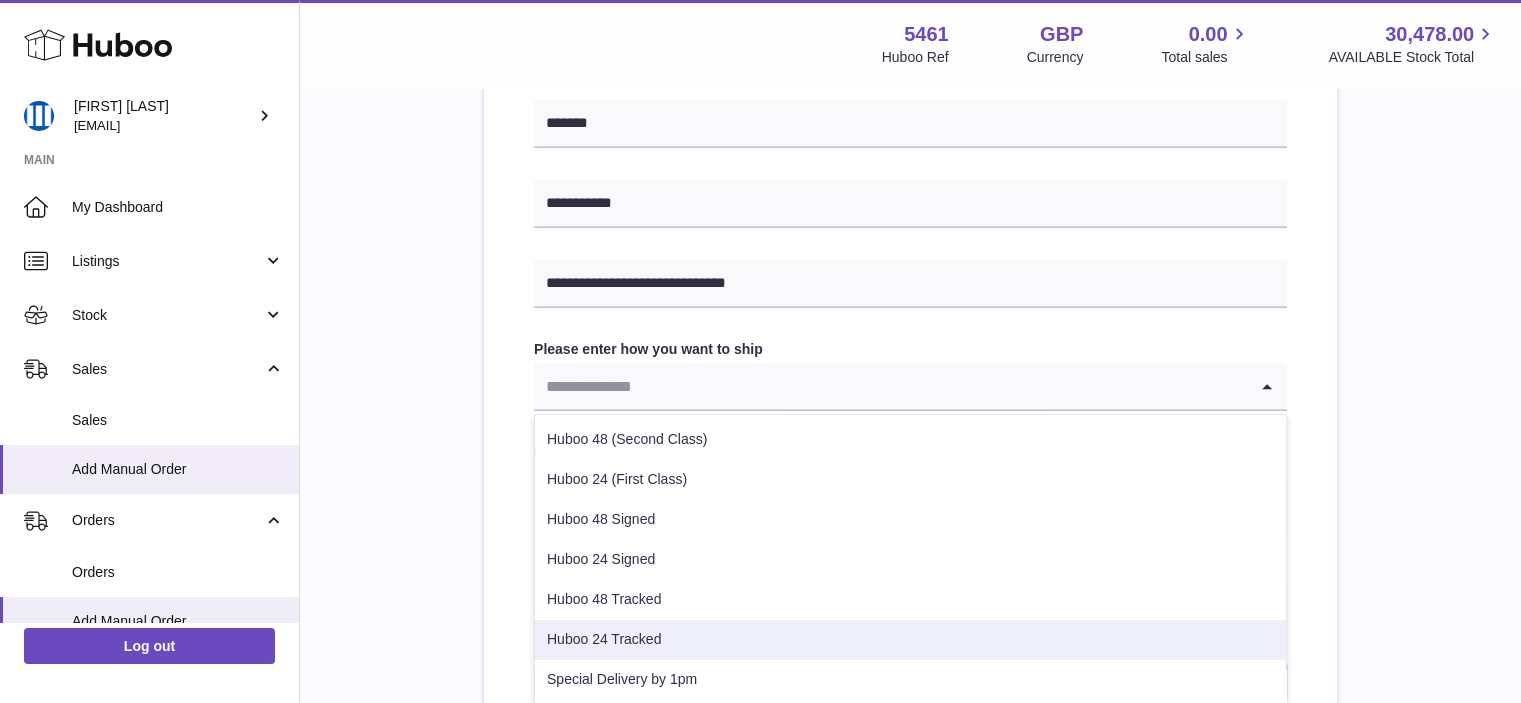 click on "Huboo 24 Tracked" at bounding box center (910, 640) 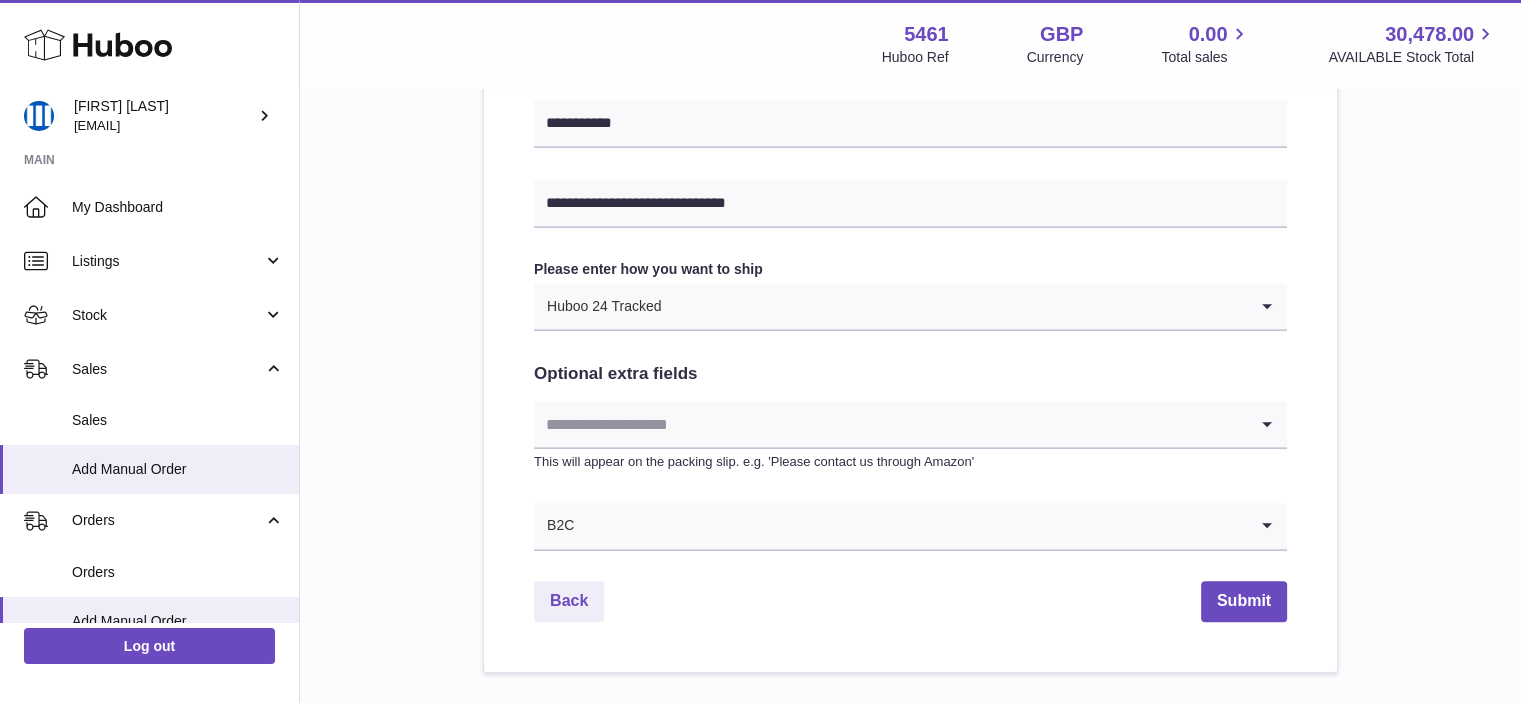 scroll, scrollTop: 1100, scrollLeft: 0, axis: vertical 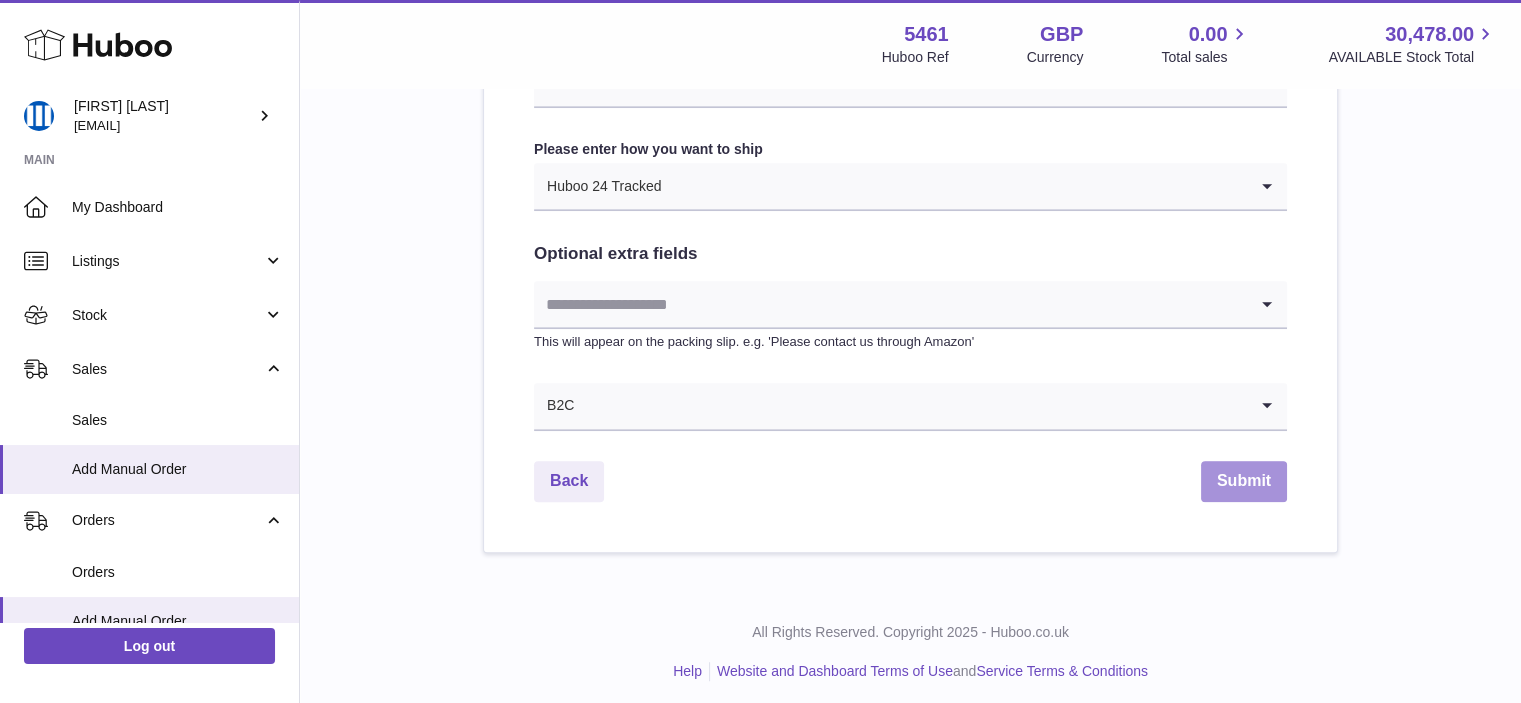 click on "Submit" at bounding box center (1244, 481) 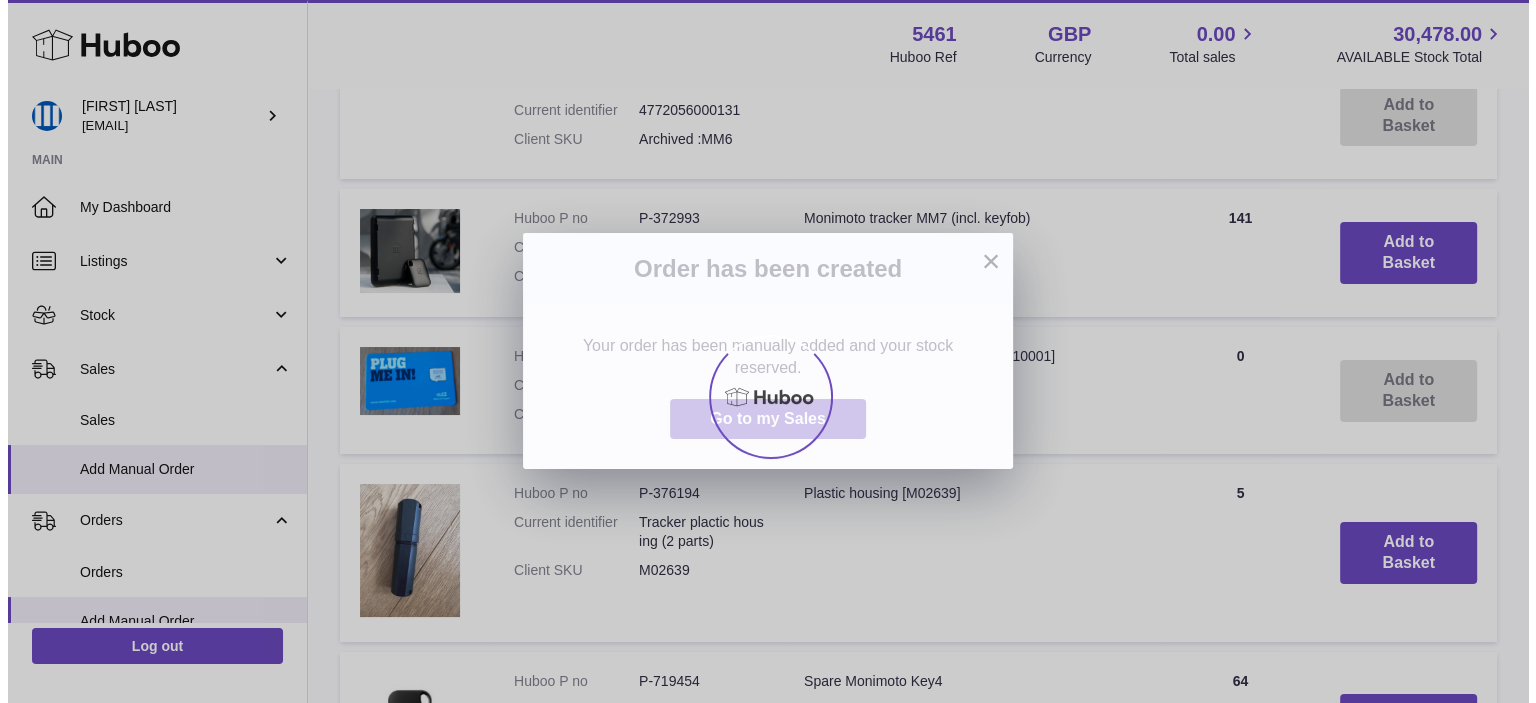 scroll, scrollTop: 0, scrollLeft: 0, axis: both 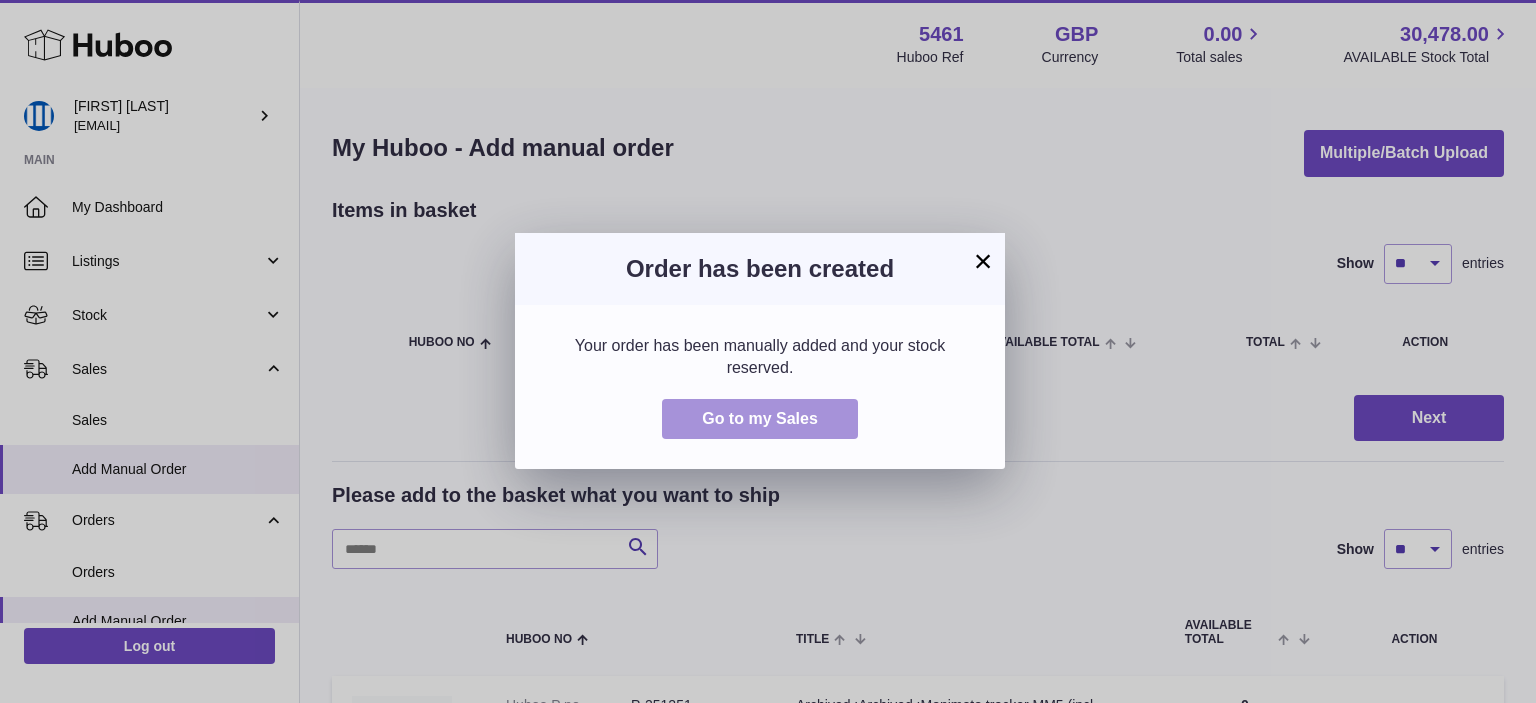 click on "Go to my Sales" at bounding box center [760, 418] 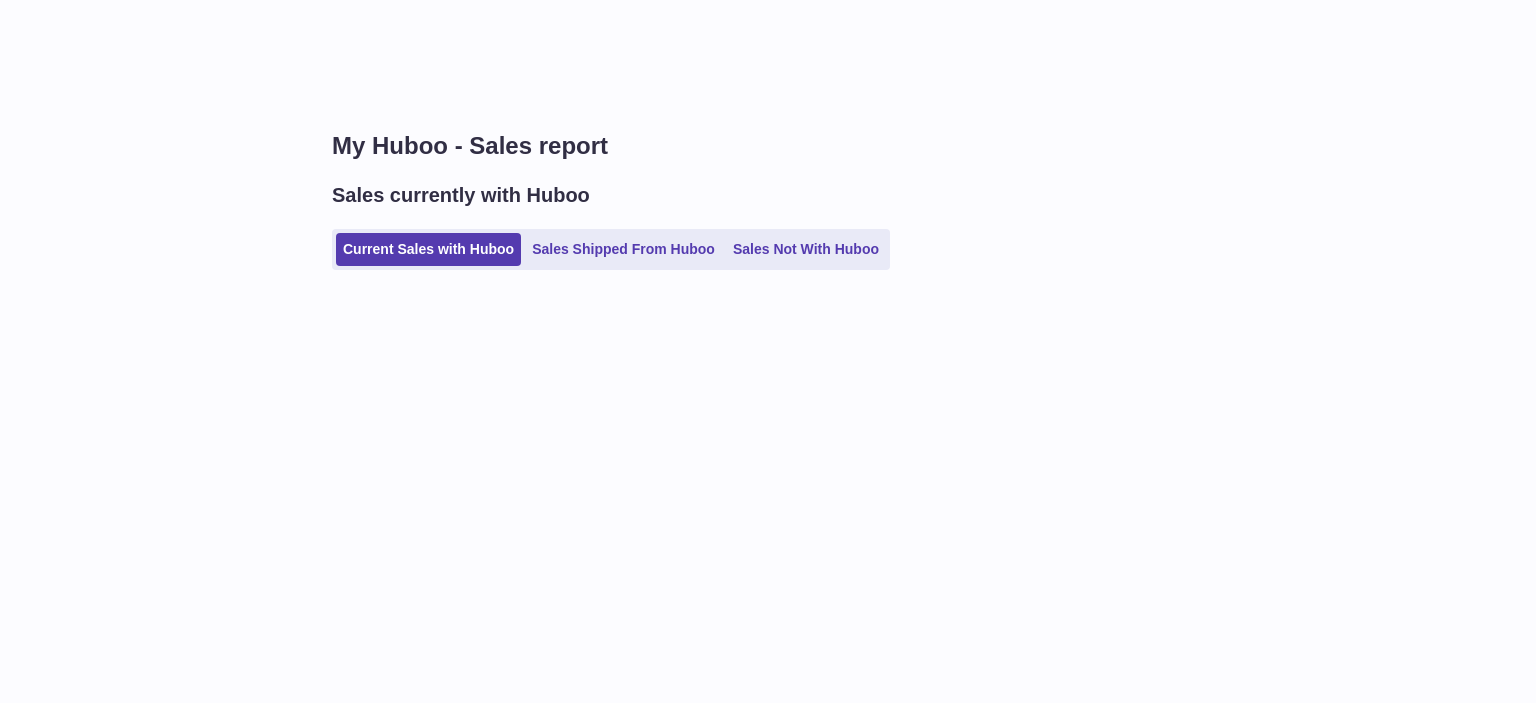 scroll, scrollTop: 0, scrollLeft: 0, axis: both 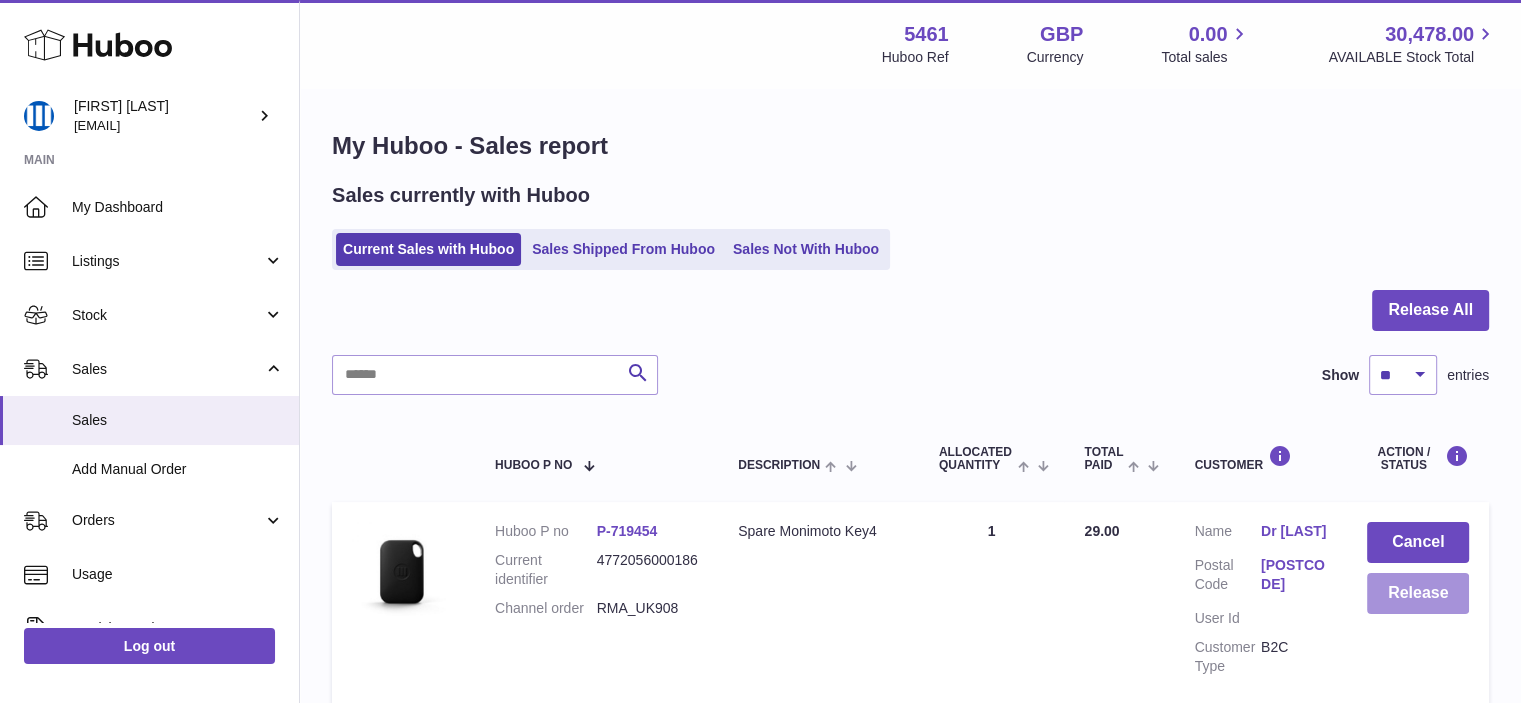 click on "Release" at bounding box center [1418, 593] 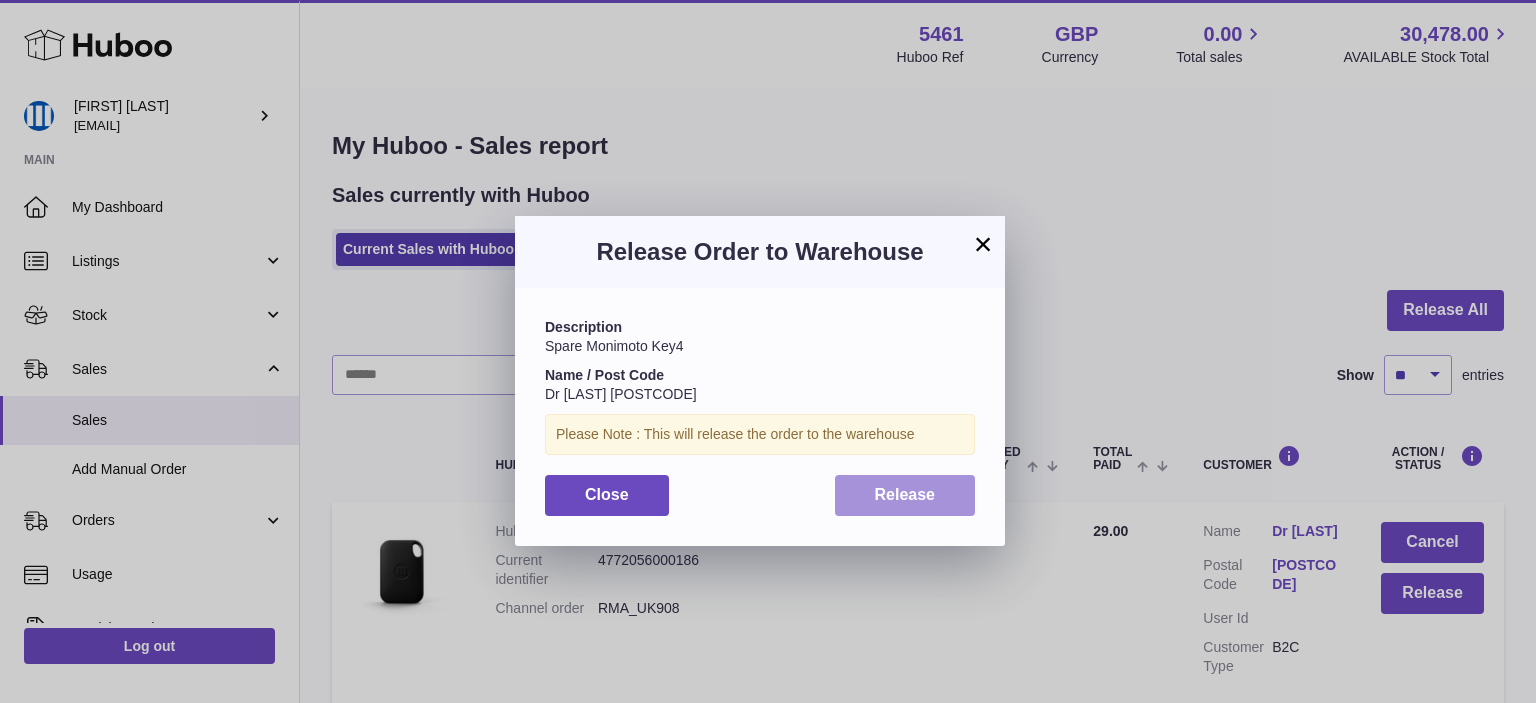 click on "Release" at bounding box center (905, 495) 